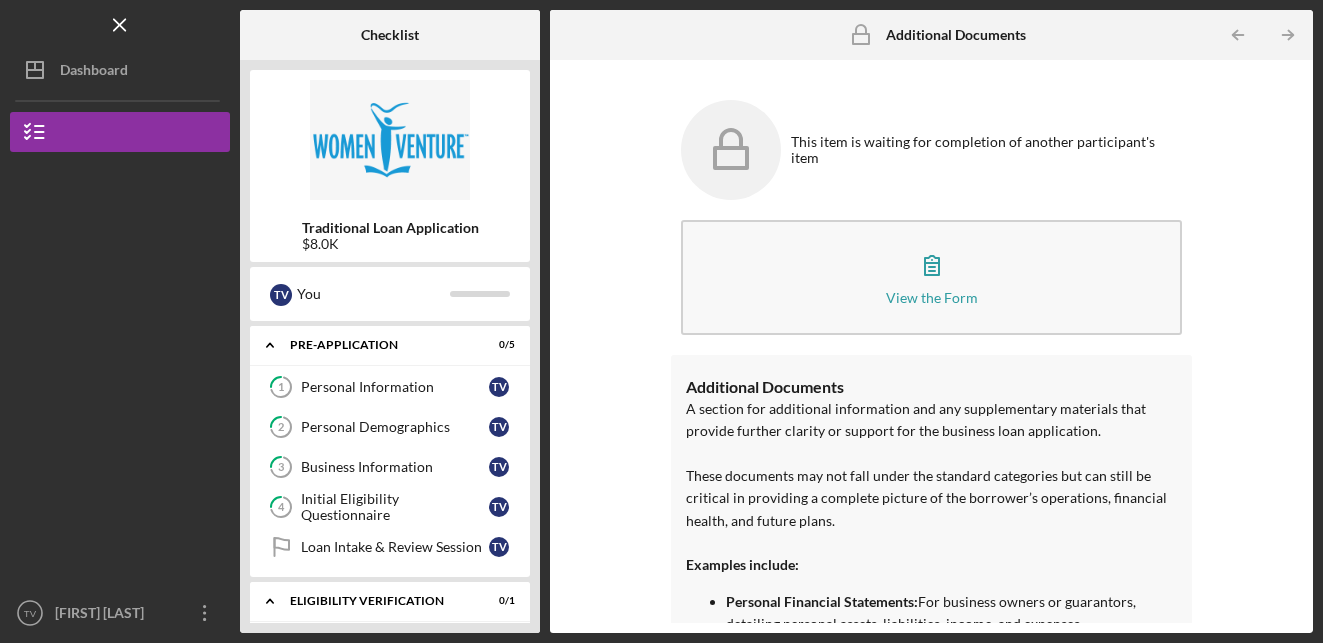 scroll, scrollTop: 0, scrollLeft: 0, axis: both 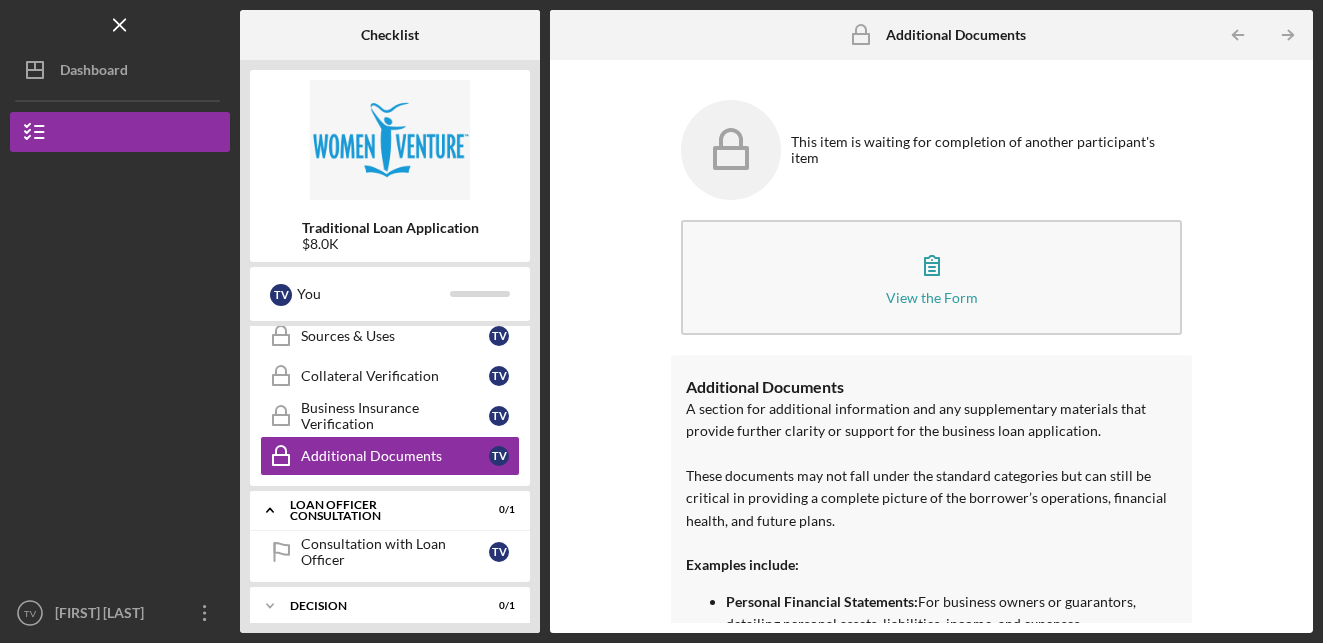 click on "This item is waiting for completion of another participant's item View the Form Form
Additional Documents
A section for additional information and any supplementary materials that provide further clarity or support for the business loan application.
These documents may not fall under the standard categories but can still be critical in providing a complete picture of the borrower’s operations, financial health, and future plans.
Examples include:
Personal Financial Statements:  For business owners or guarantors, detailing personal assets, liabilities, income, and expenses.
Tax Returns:  Personal and business tax returns for the past 2–3 years, demonstrating financial stability and income levels.
Business Plan Addendum:  If applicable, additional insights into specific projects, ventures, or strategies not fully covered in the primary business plan.
Letters of Recommendation:
Market Research or Industry Reports:
Insurance Certificates:" at bounding box center [931, 346] 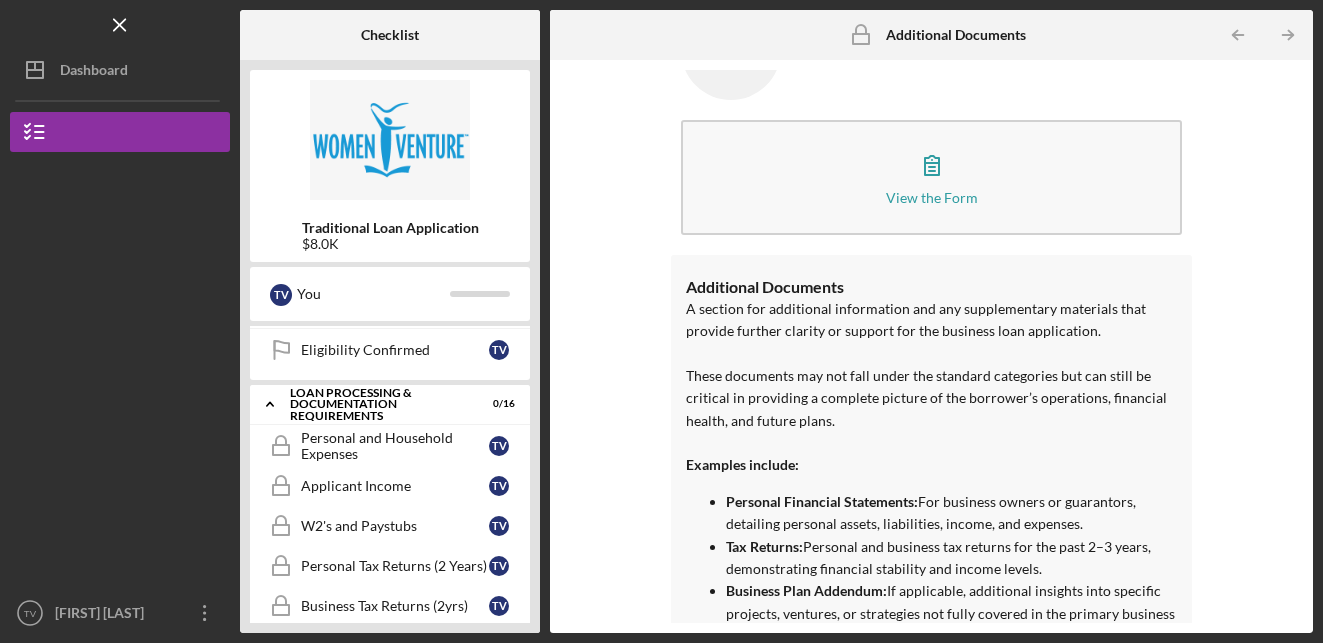 scroll, scrollTop: 295, scrollLeft: 0, axis: vertical 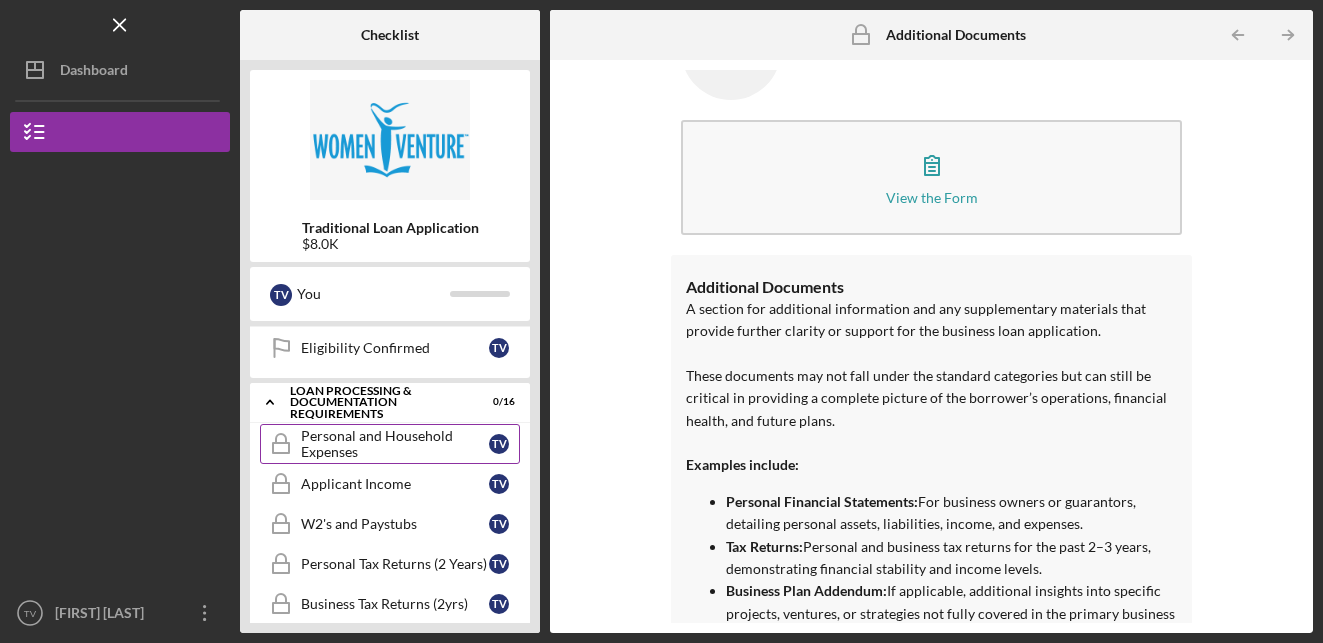 click on "Personal and Household Expenses" at bounding box center [395, 444] 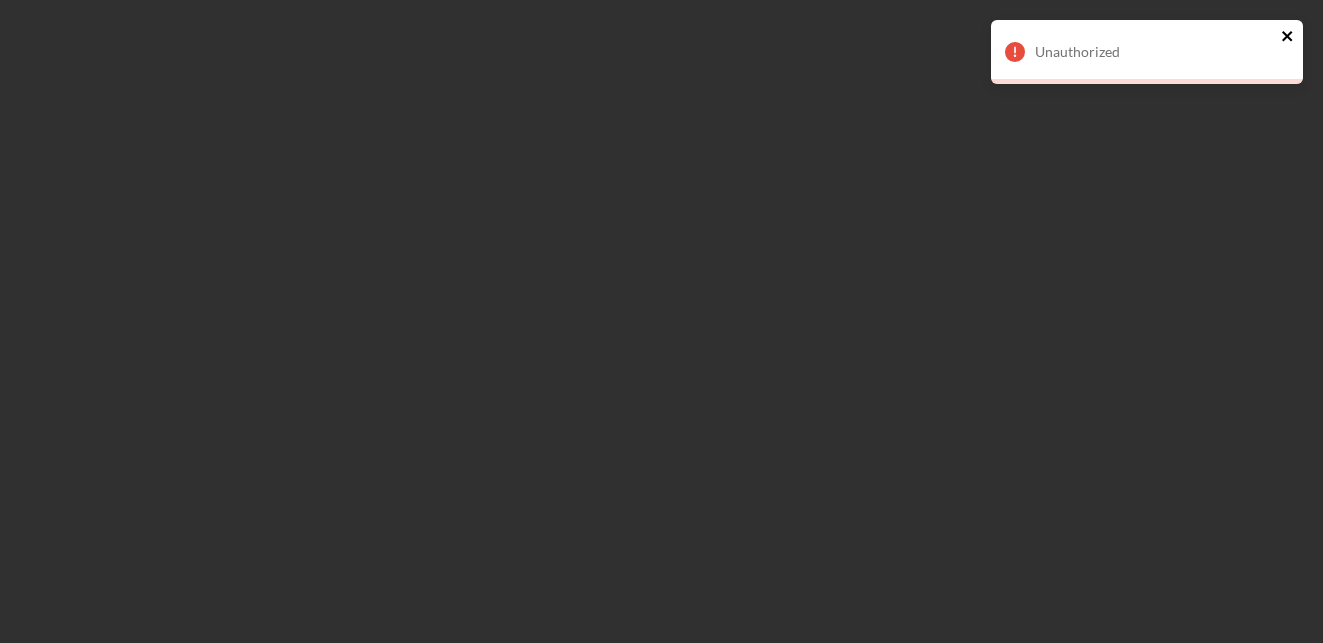 click 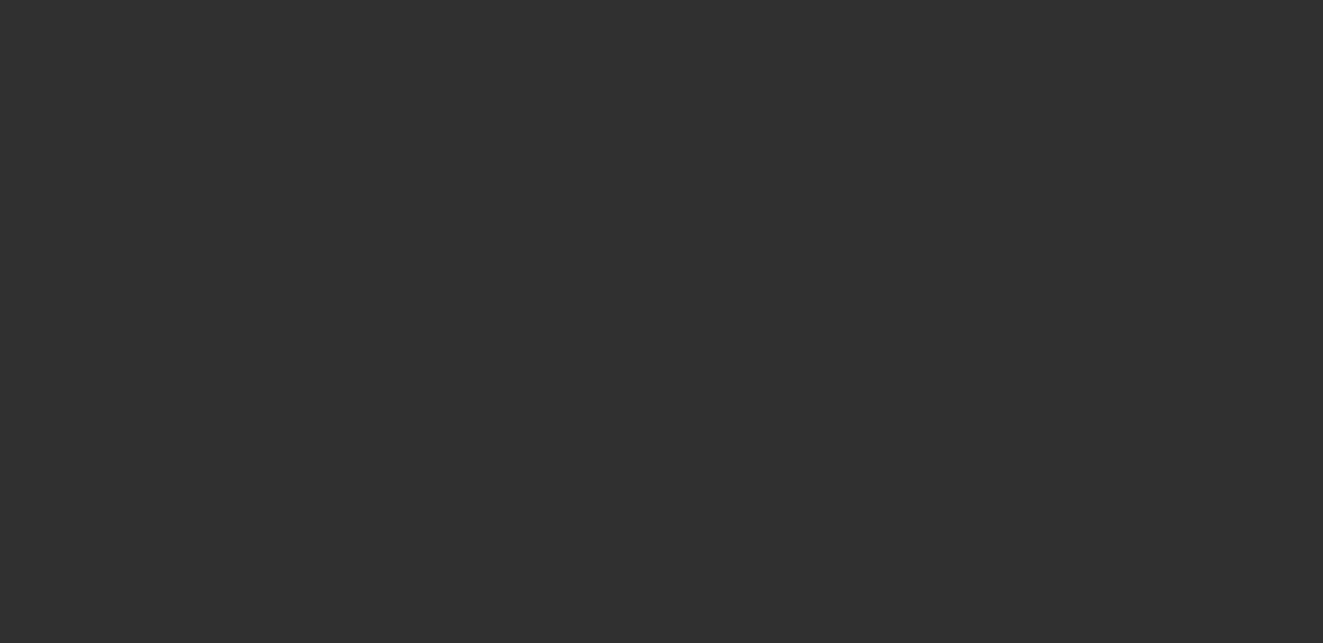 click on "Unauthorized" at bounding box center (1147, 60) 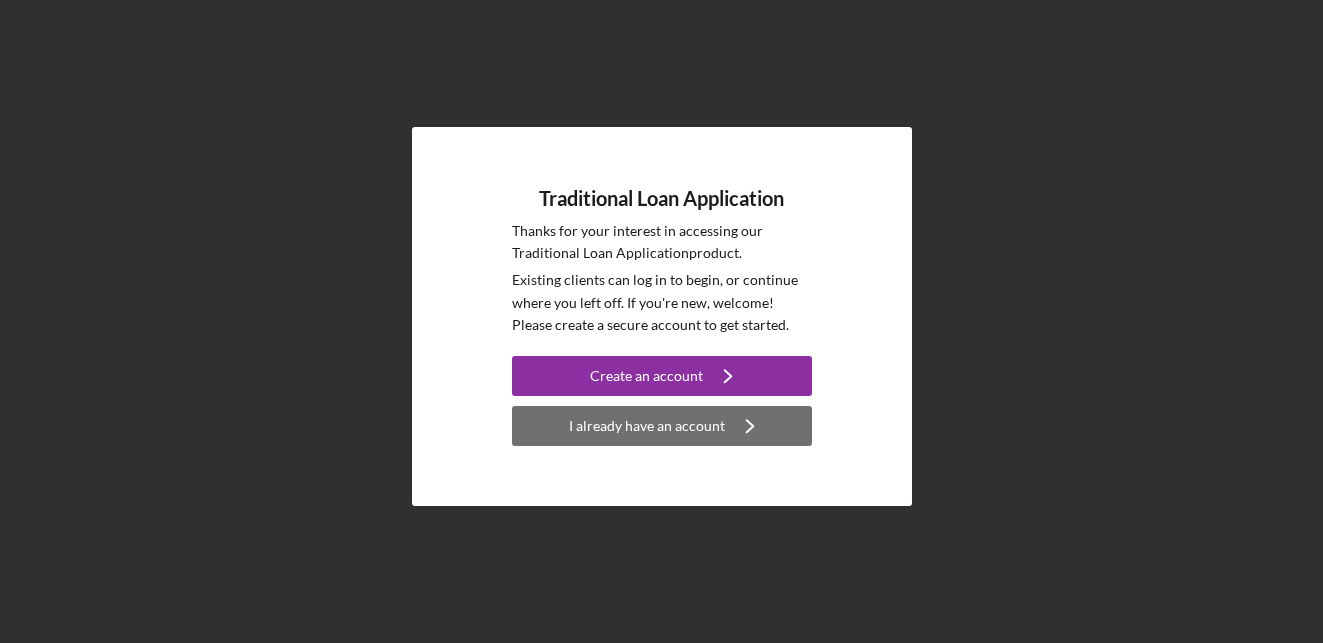 click on "I already have an account" at bounding box center (647, 426) 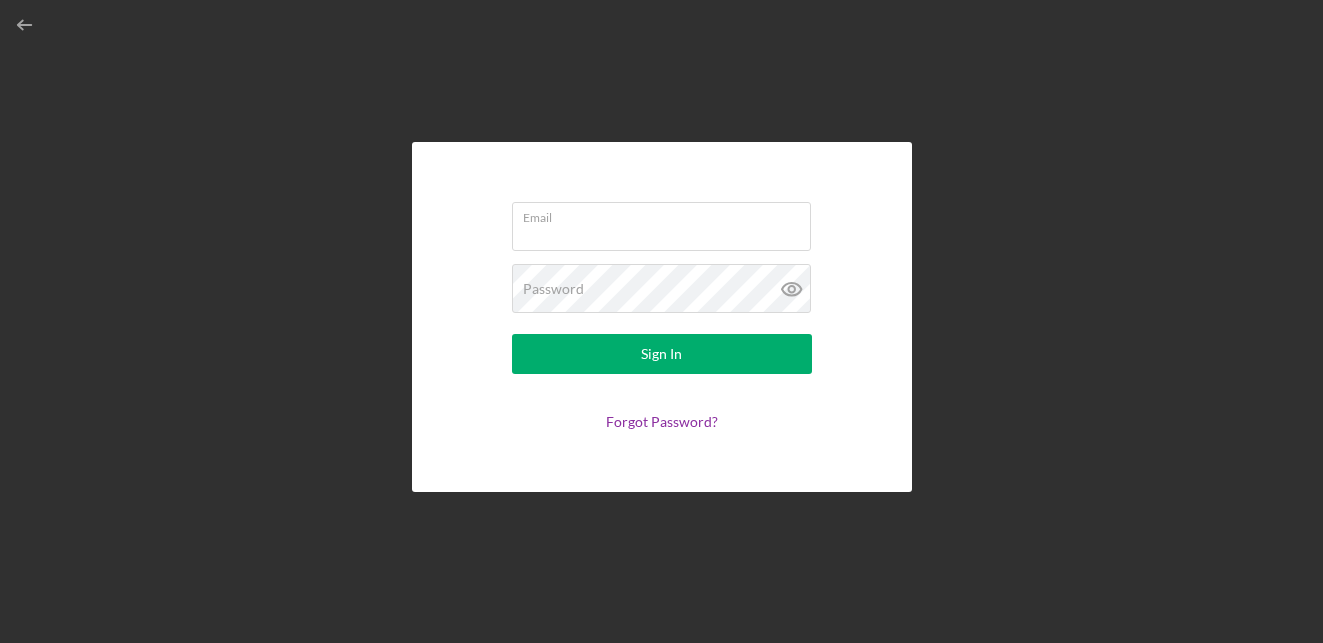 type on "wildflowerwigboutique@gmail.com" 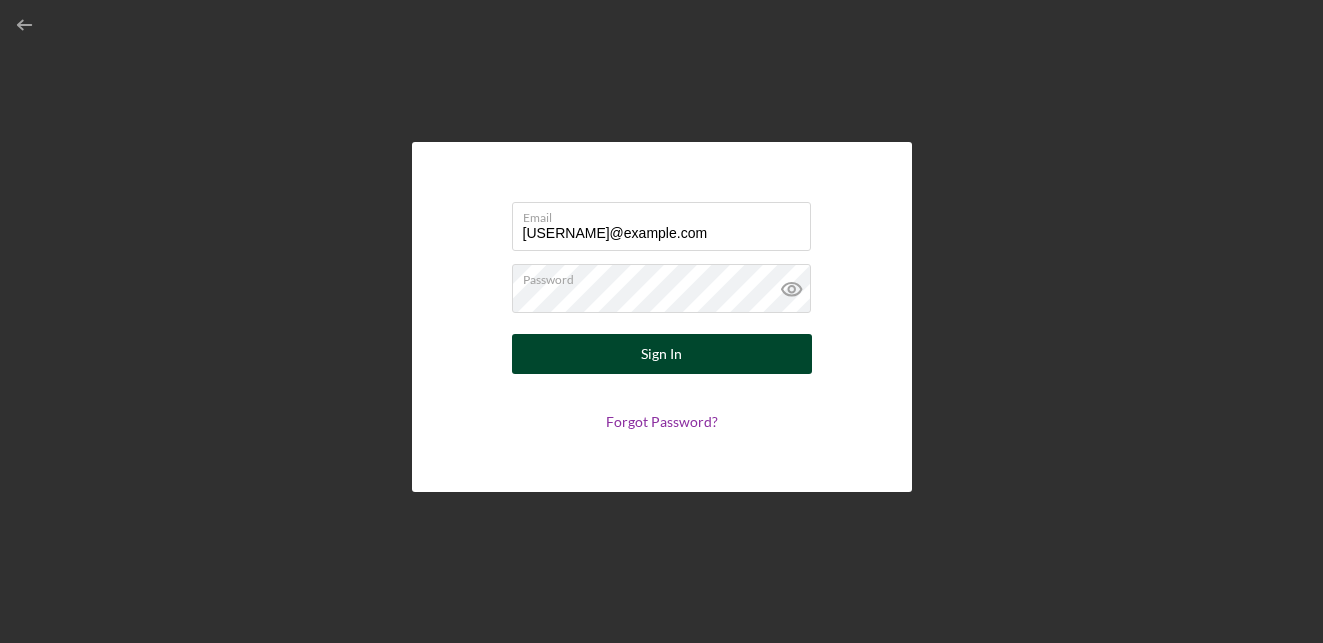 click on "Sign In" at bounding box center (661, 354) 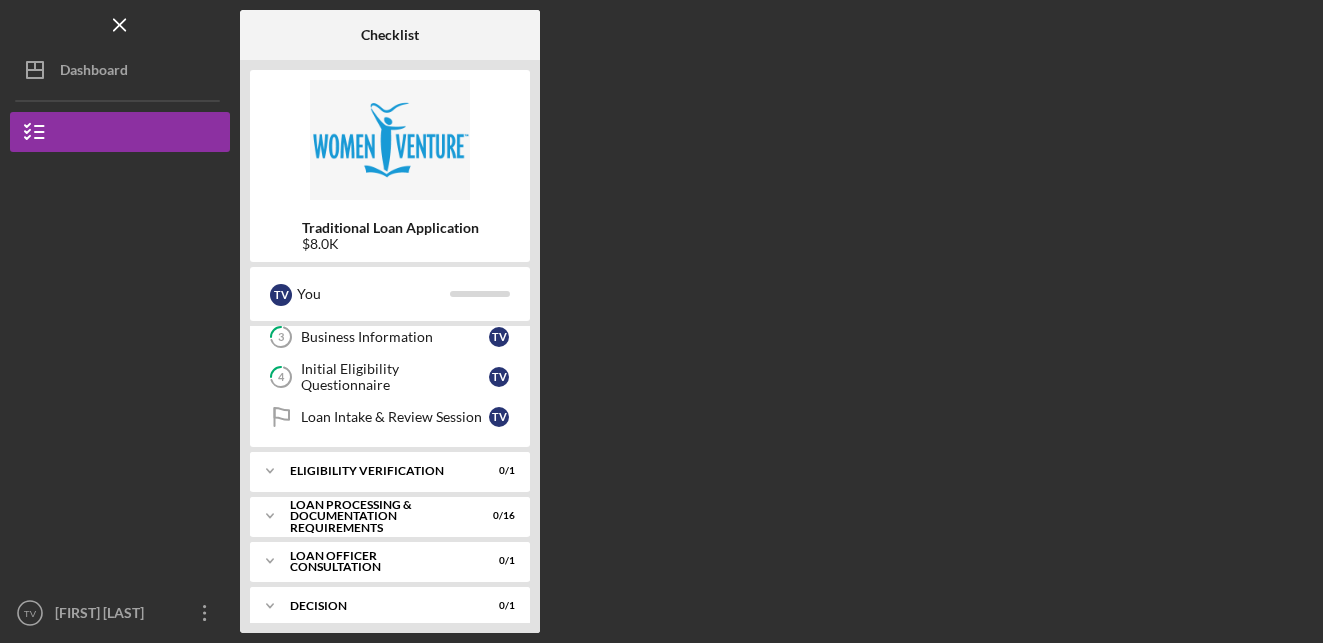 scroll, scrollTop: 144, scrollLeft: 0, axis: vertical 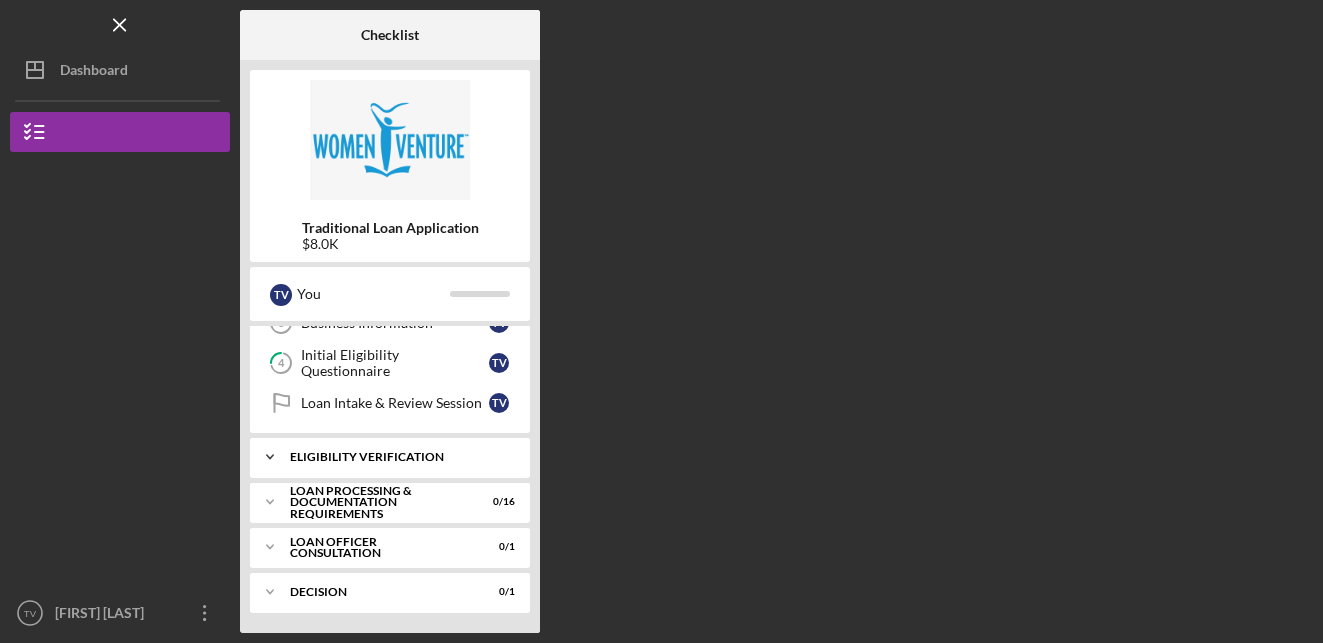 click on "Eligibility Verification" at bounding box center [397, 457] 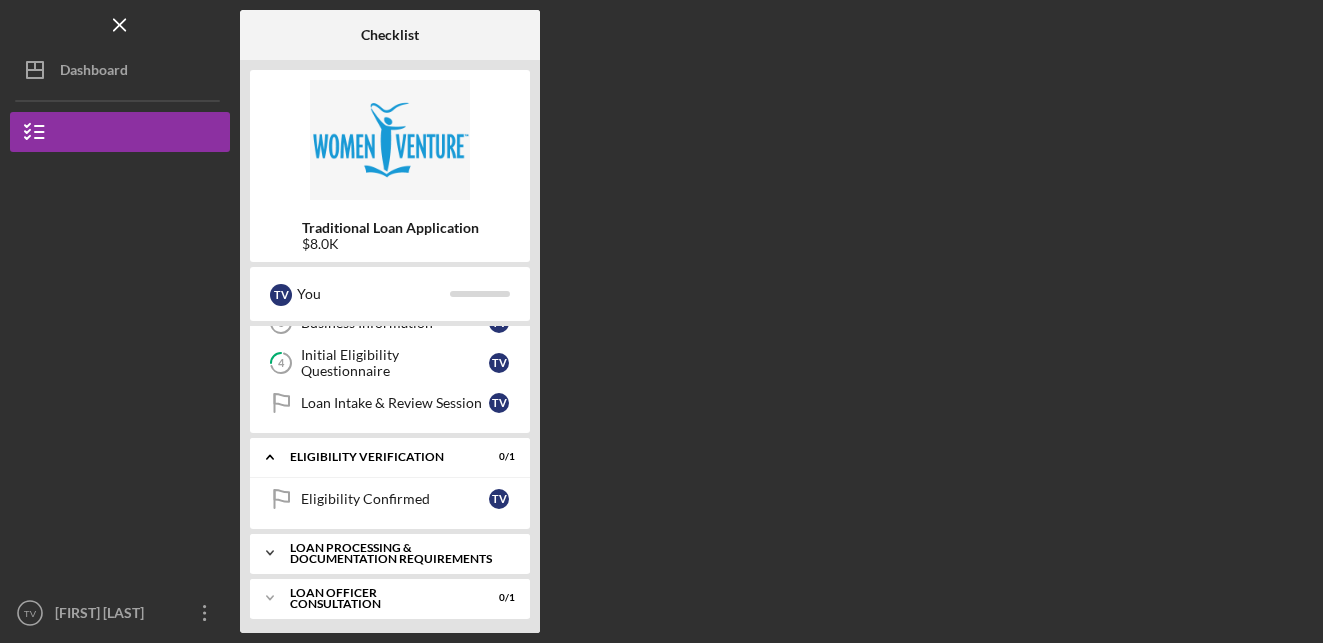 click on "Icon/Expander Loan Processing & Documentation Requirements 0 / 16" at bounding box center [390, 553] 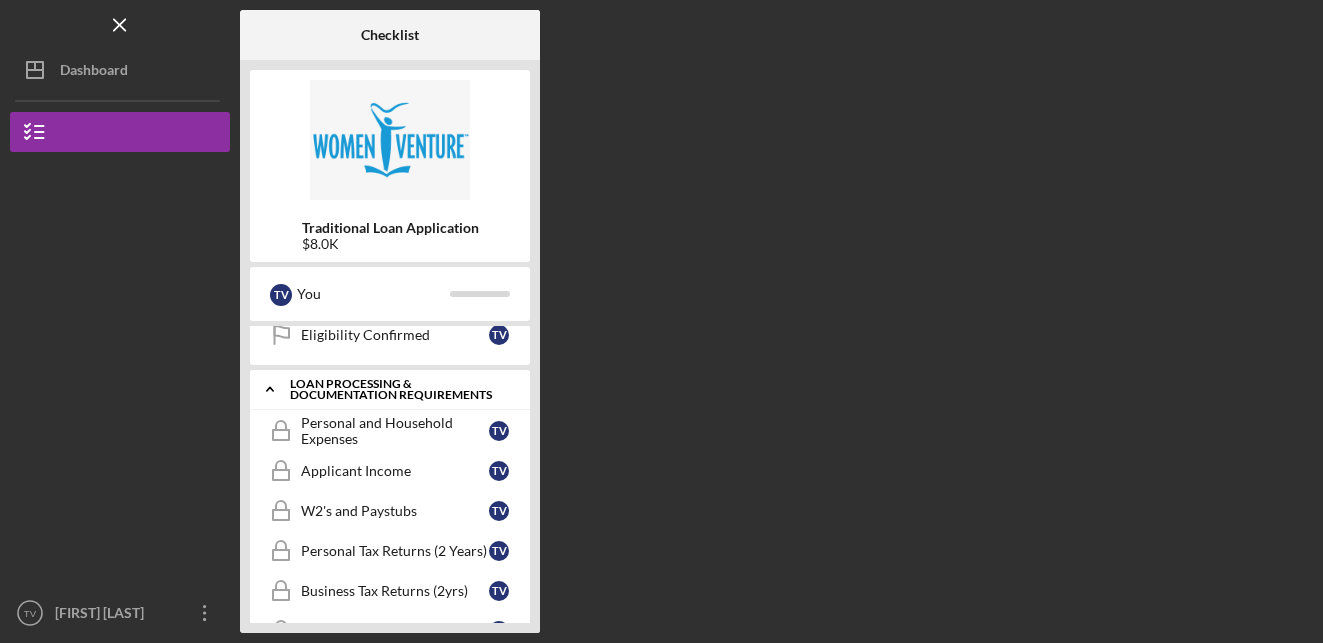 scroll, scrollTop: 323, scrollLeft: 0, axis: vertical 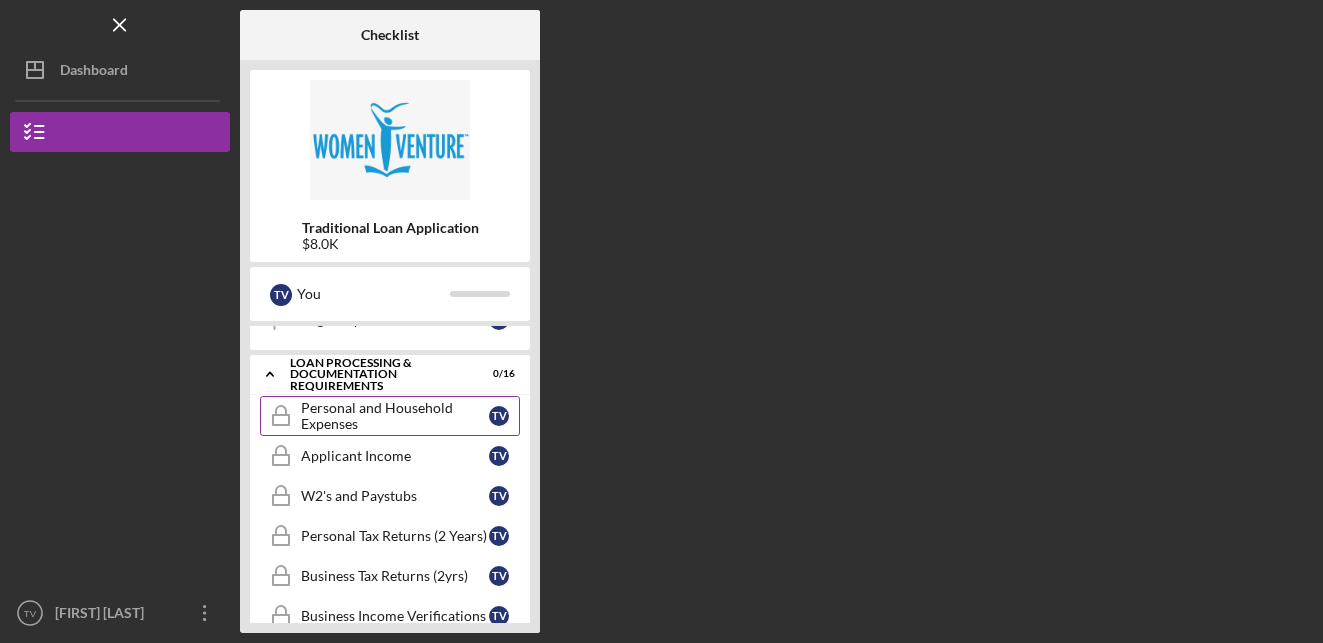 click on "Personal and Household Expenses" at bounding box center (395, 416) 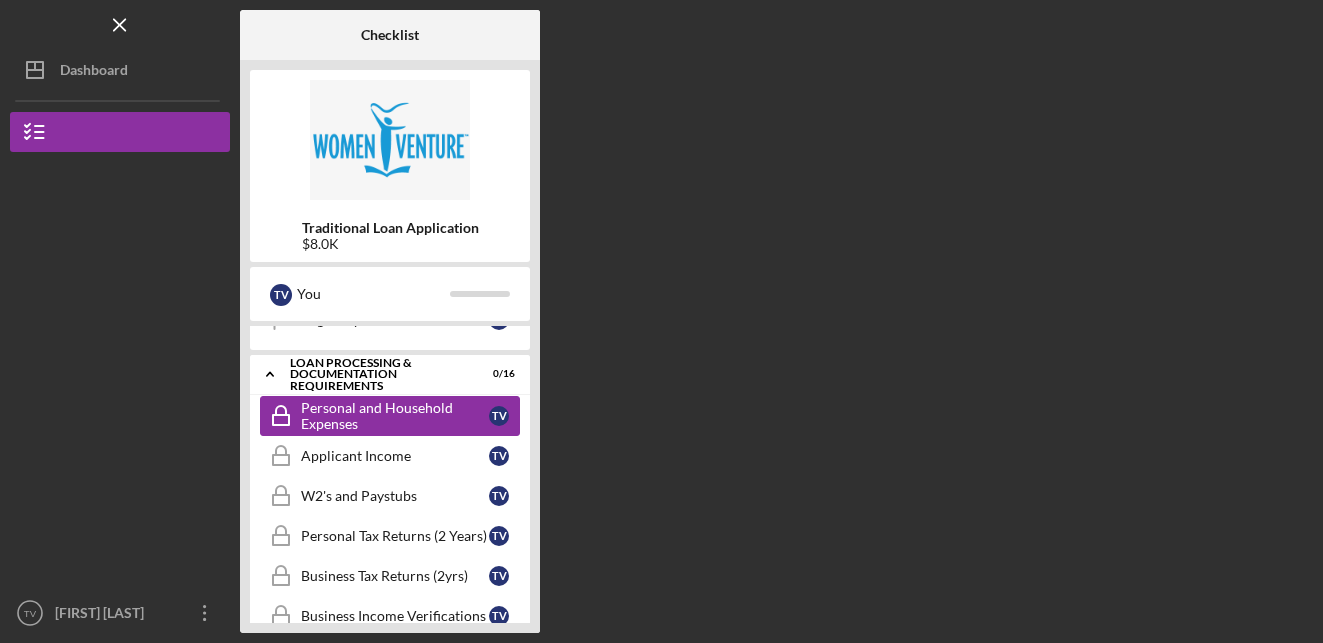 scroll, scrollTop: 18, scrollLeft: 0, axis: vertical 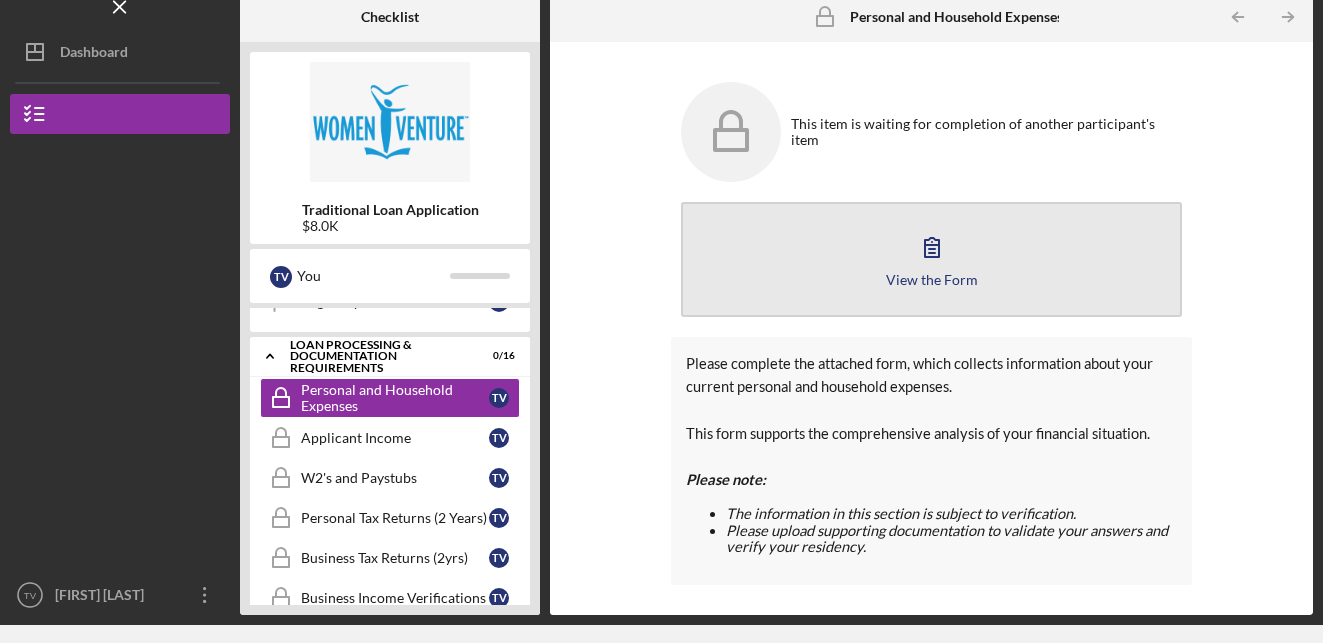 click 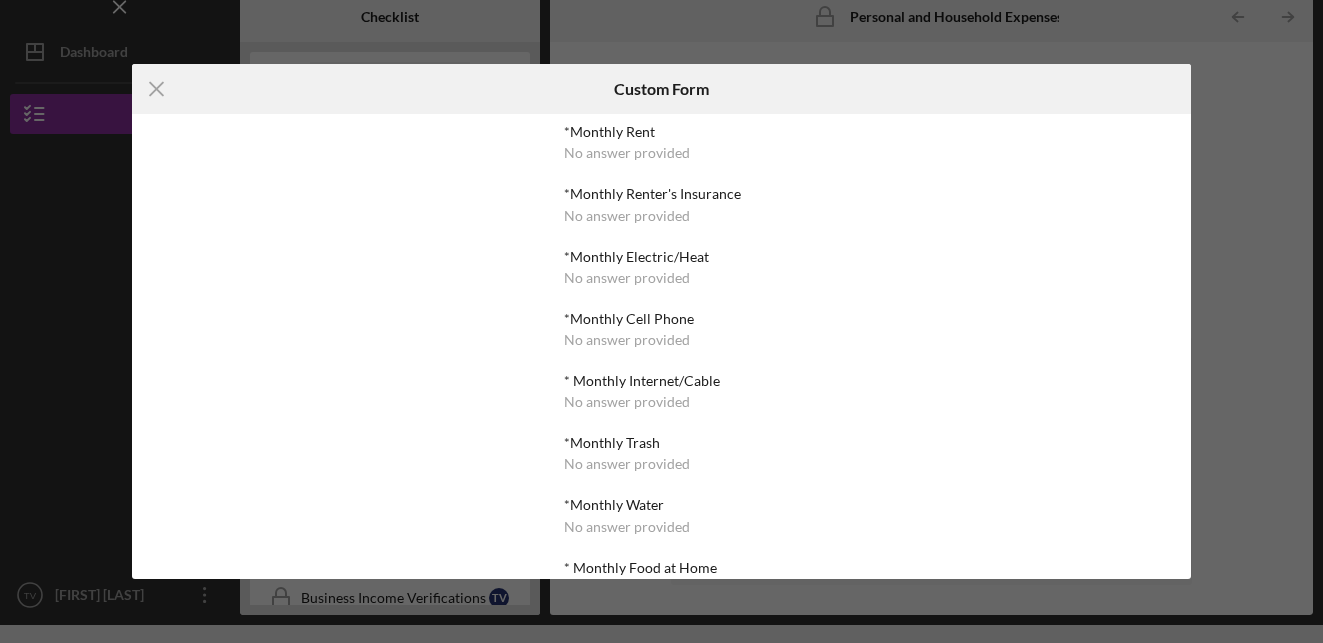 click on "*Monthly Rent No answer provided *Monthly Renter's Insurance No answer provided *Monthly Electric/Heat No answer provided *Monthly Cell Phone No answer provided * Monthly Internet/Cable No answer provided *Monthly Trash No answer provided *Monthly Water No answer provided * Monthly Food at Home No answer provided *Monthly Food away from Home No answer provided *Monthly Personal Care No answer provided *Monthly Health Insurance No answer provided *Monthly Medications/Prescriptions No answer provided *Monthly Medical/Dental out of pocket No answer provided *Monthly Childcare No answer provided *Monthly Recreation/Social/Hobbies No answer provided *Monthly Car Insurance No answer provided *Monthly Gas/Fuel Cost No answer provided *Monthly Maintenance/Repairs  No answer provided *Annual Tabs No answer provided Other  No answer provided" at bounding box center (661, 765) 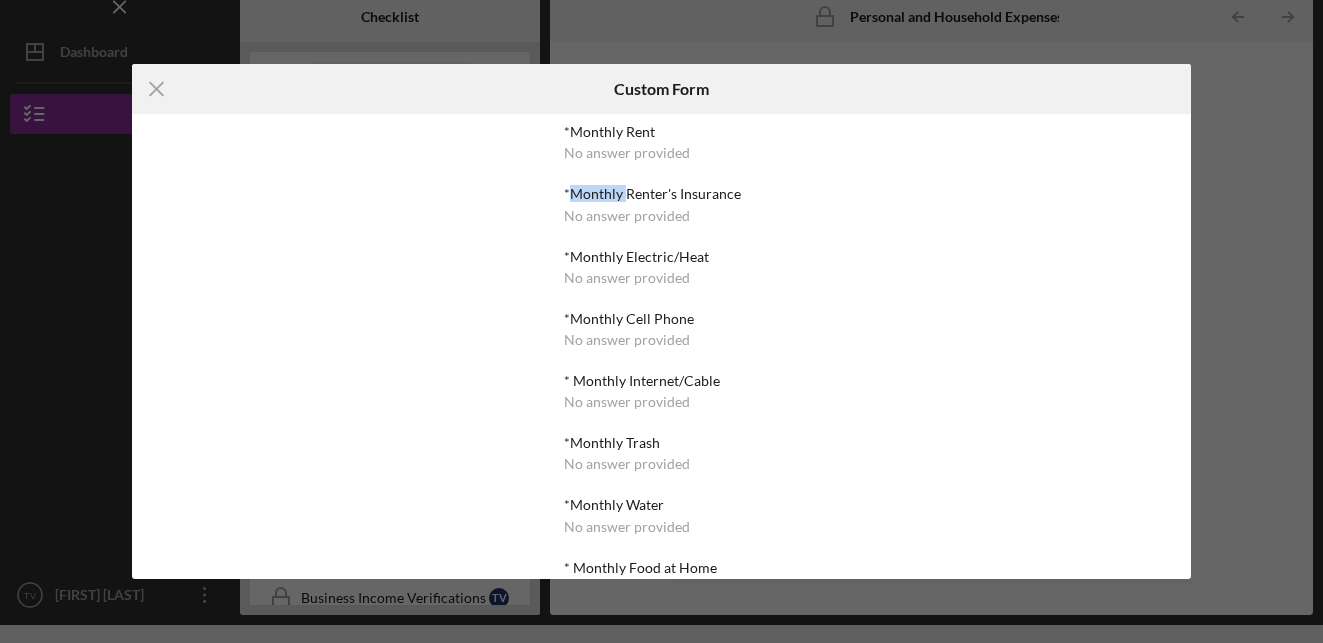 click on "*Monthly Rent No answer provided *Monthly Renter's Insurance No answer provided *Monthly Electric/Heat No answer provided *Monthly Cell Phone No answer provided * Monthly Internet/Cable No answer provided *Monthly Trash No answer provided *Monthly Water No answer provided * Monthly Food at Home No answer provided *Monthly Food away from Home No answer provided *Monthly Personal Care No answer provided *Monthly Health Insurance No answer provided *Monthly Medications/Prescriptions No answer provided *Monthly Medical/Dental out of pocket No answer provided *Monthly Childcare No answer provided *Monthly Recreation/Social/Hobbies No answer provided *Monthly Car Insurance No answer provided *Monthly Gas/Fuel Cost No answer provided *Monthly Maintenance/Repairs  No answer provided *Annual Tabs No answer provided Other  No answer provided" at bounding box center [661, 765] 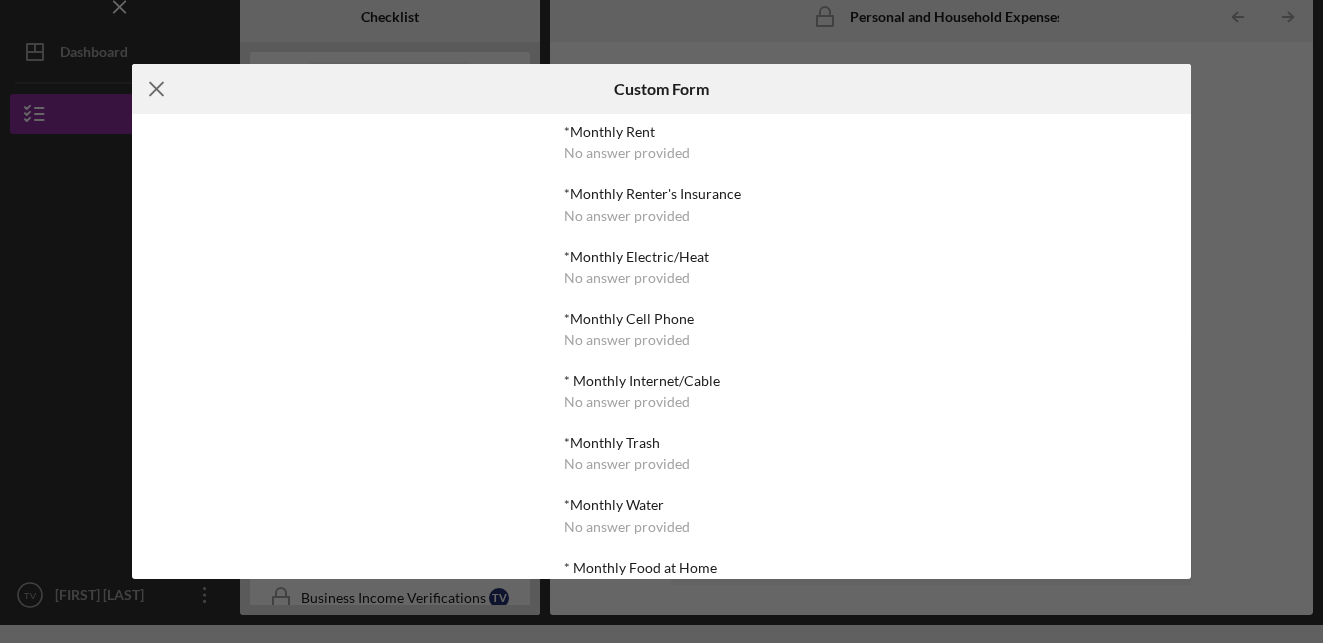 click 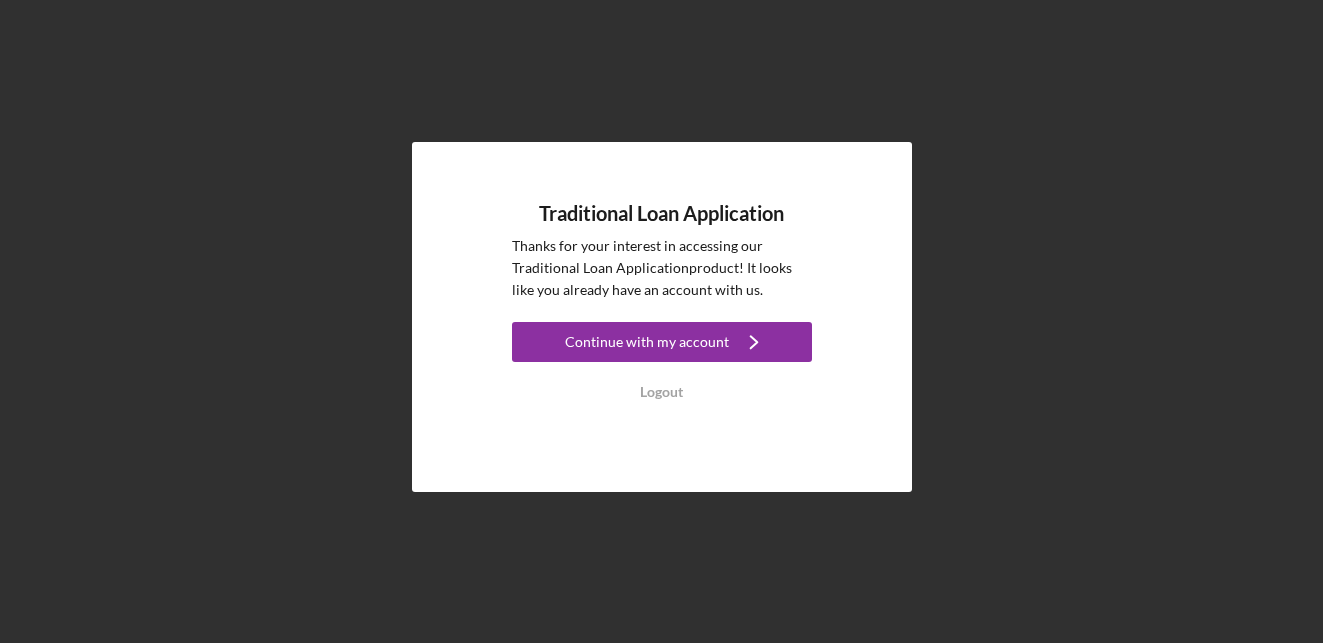 scroll, scrollTop: 0, scrollLeft: 0, axis: both 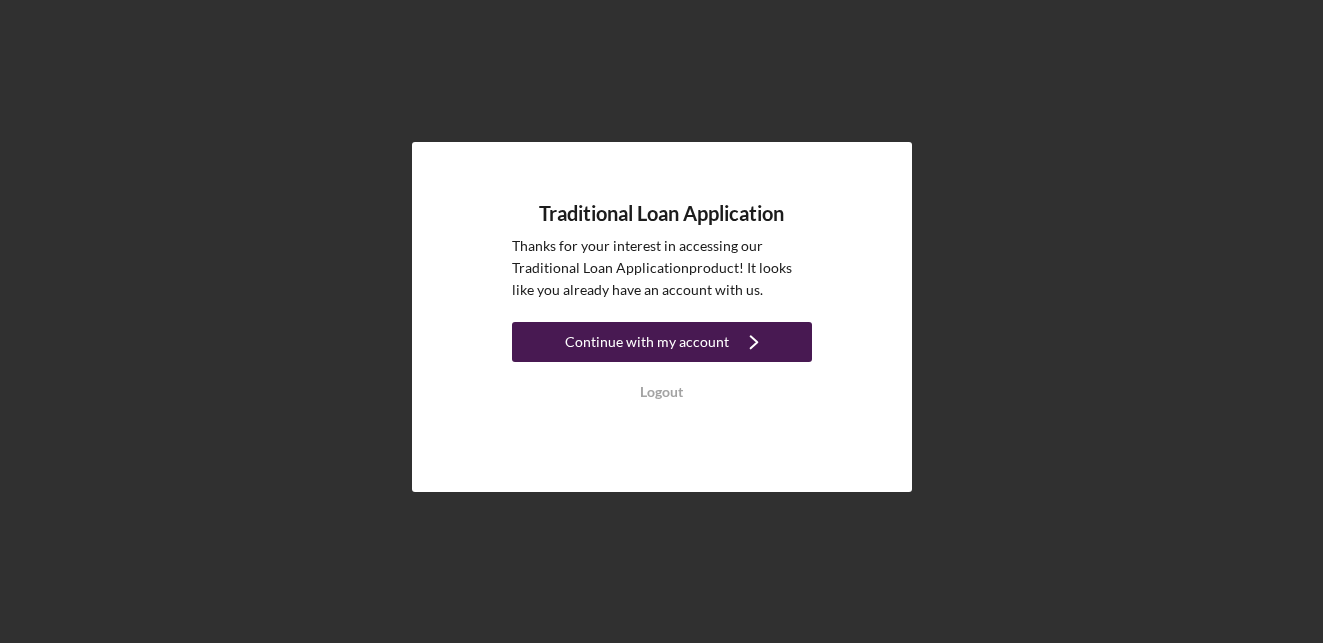 click on "Continue with my account" at bounding box center [647, 342] 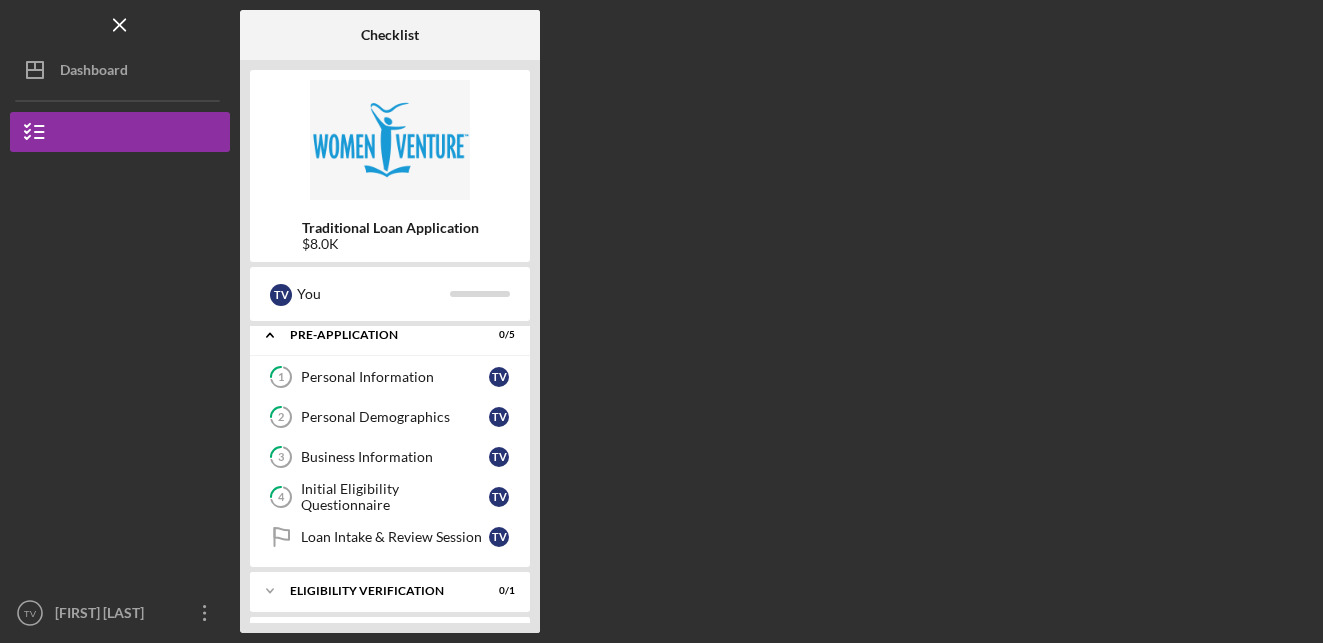 scroll, scrollTop: 0, scrollLeft: 0, axis: both 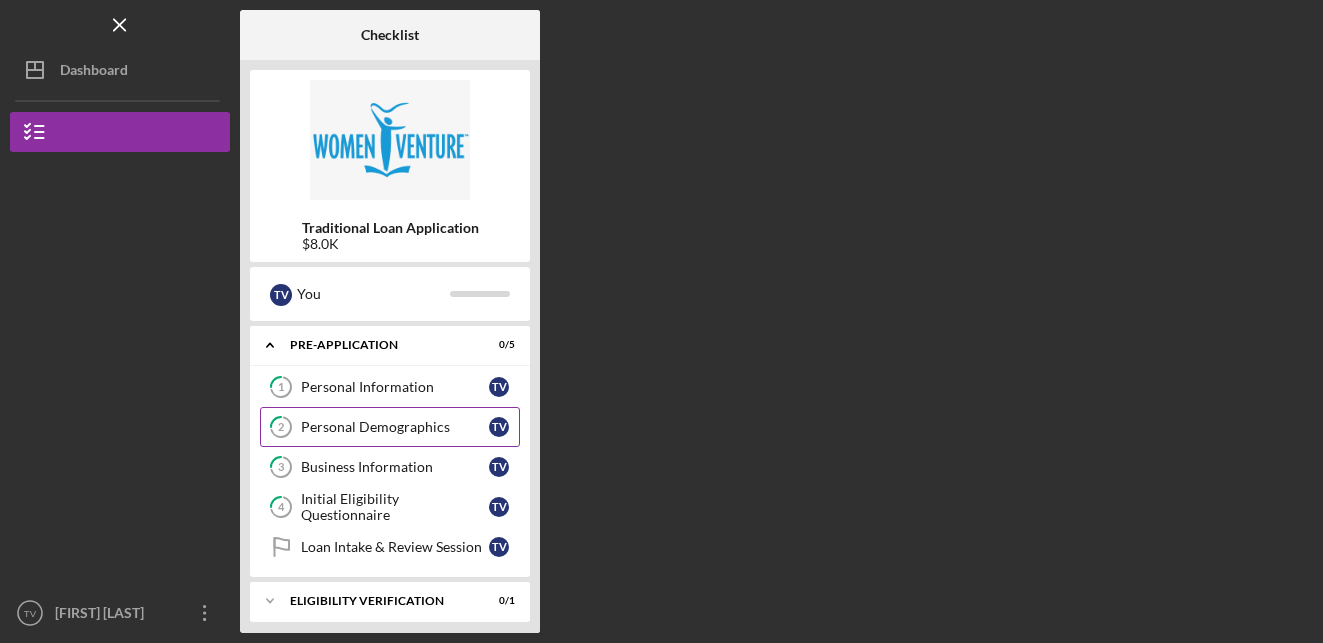 click on "Personal Demographics" at bounding box center [395, 427] 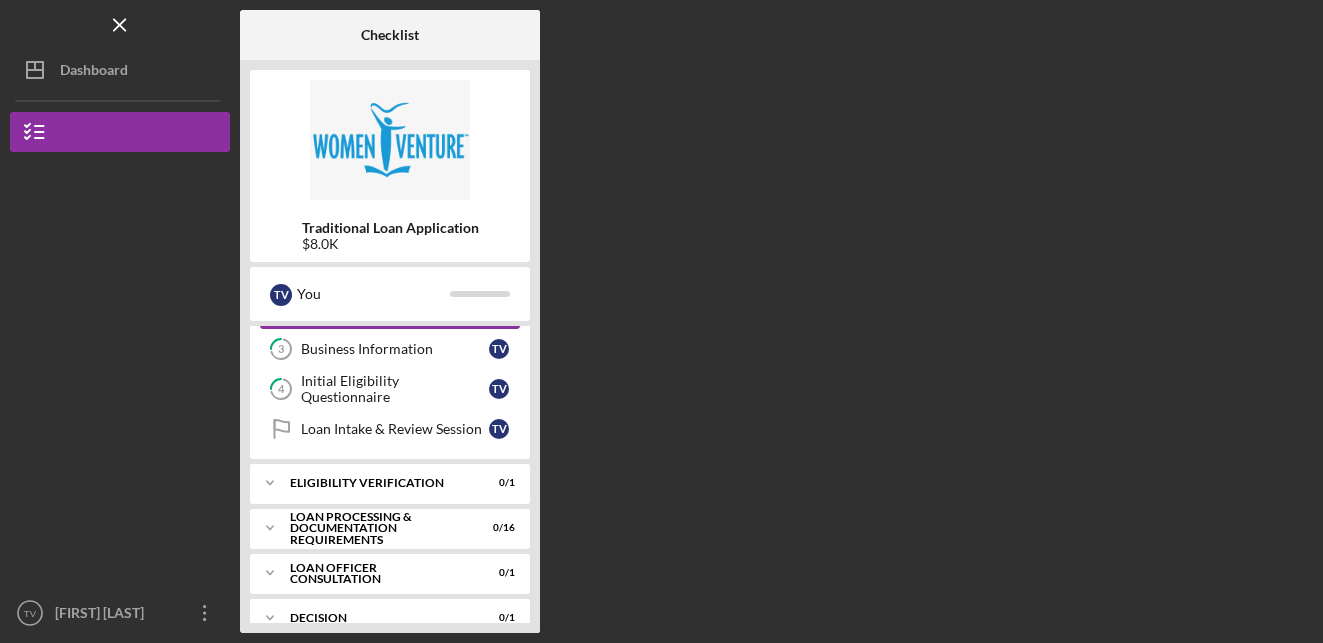scroll, scrollTop: 122, scrollLeft: 0, axis: vertical 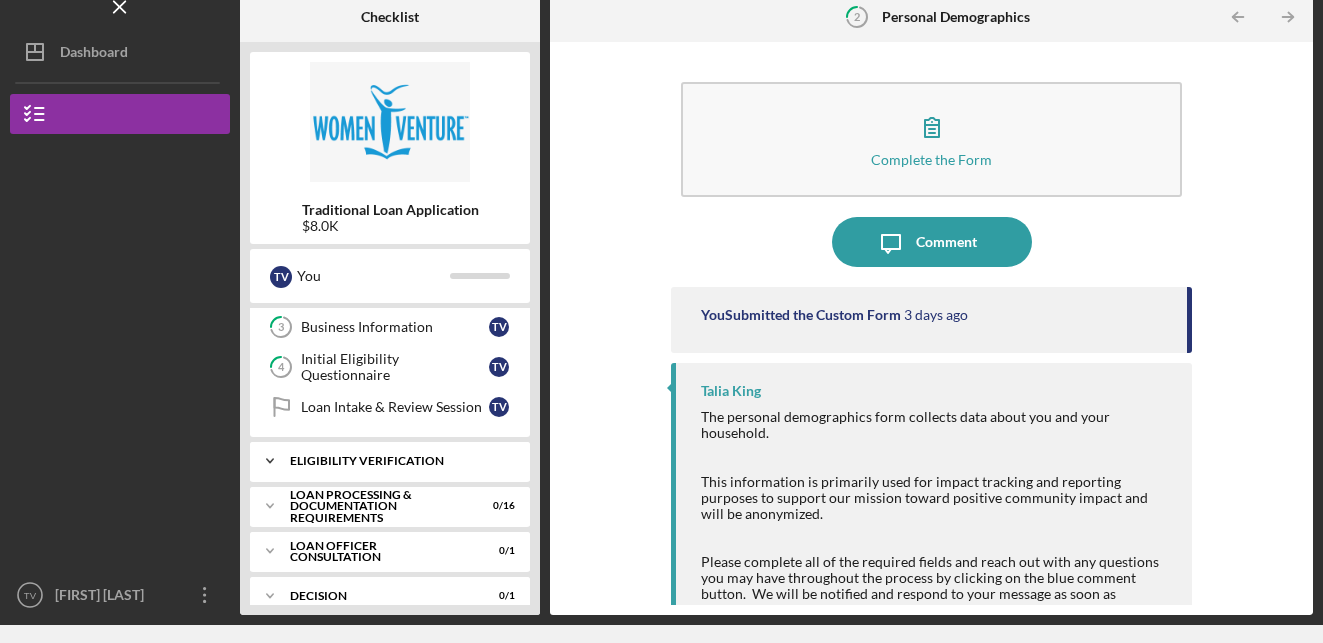 click on "Icon/Expander Eligibility Verification 0 / 1" at bounding box center (390, 461) 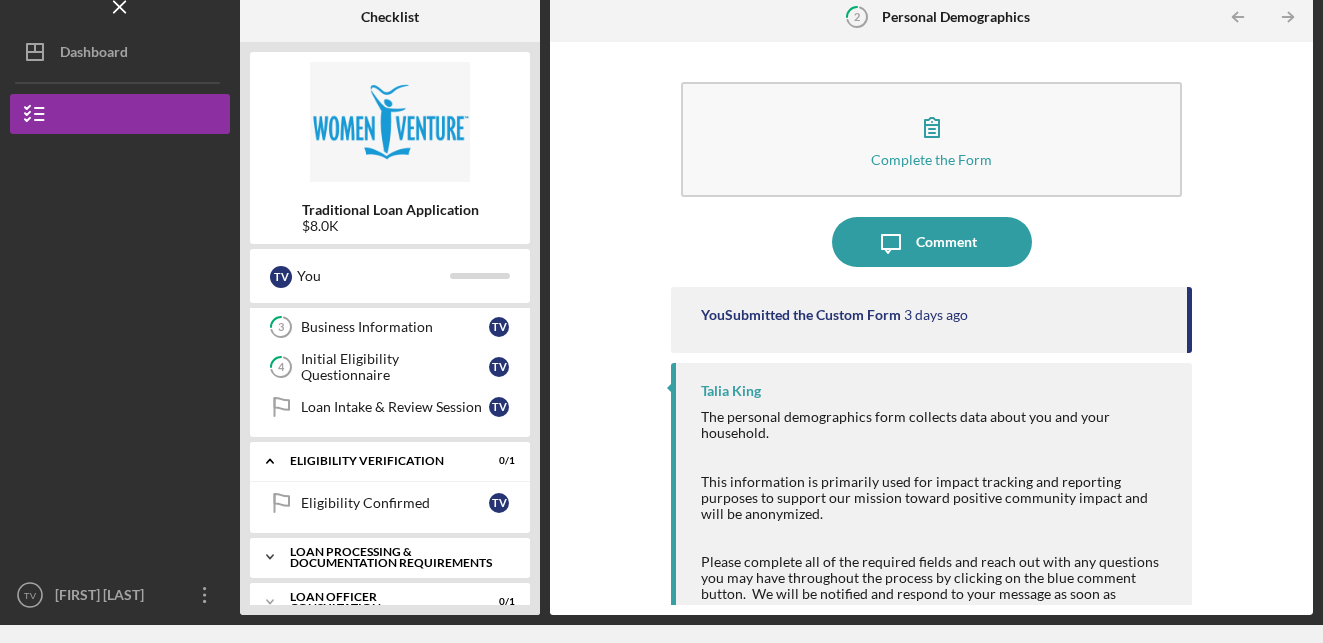 click on "Loan Processing & Documentation Requirements" at bounding box center (397, 557) 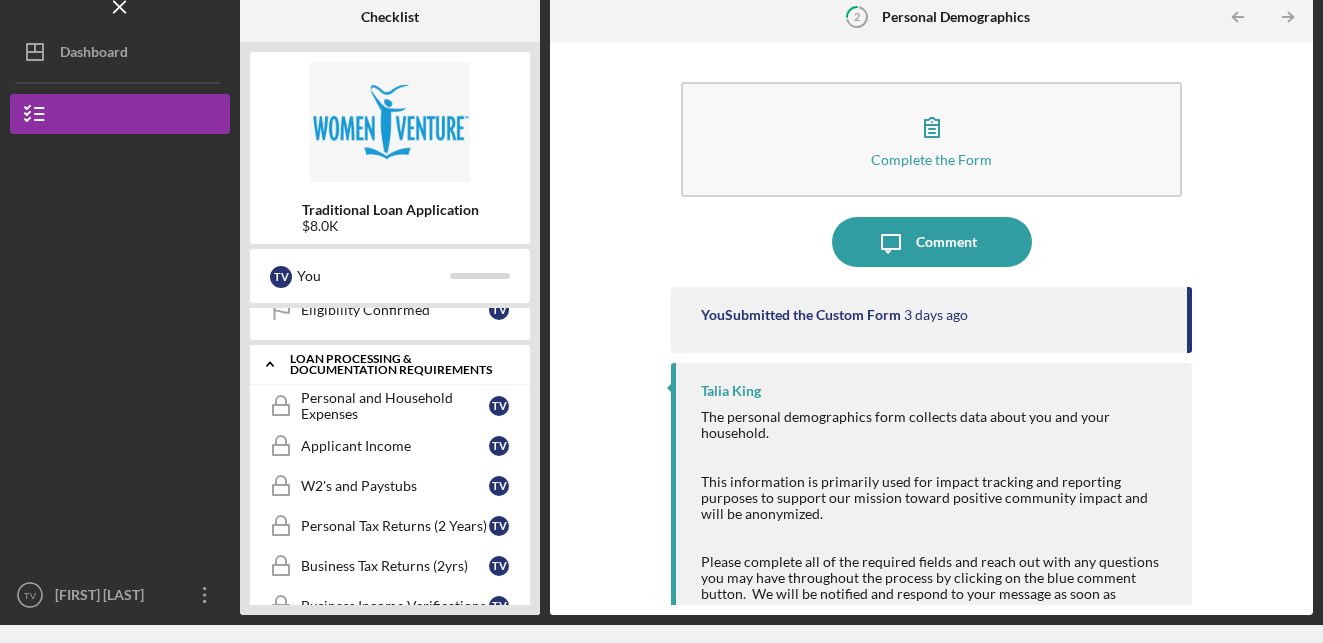 scroll, scrollTop: 318, scrollLeft: 0, axis: vertical 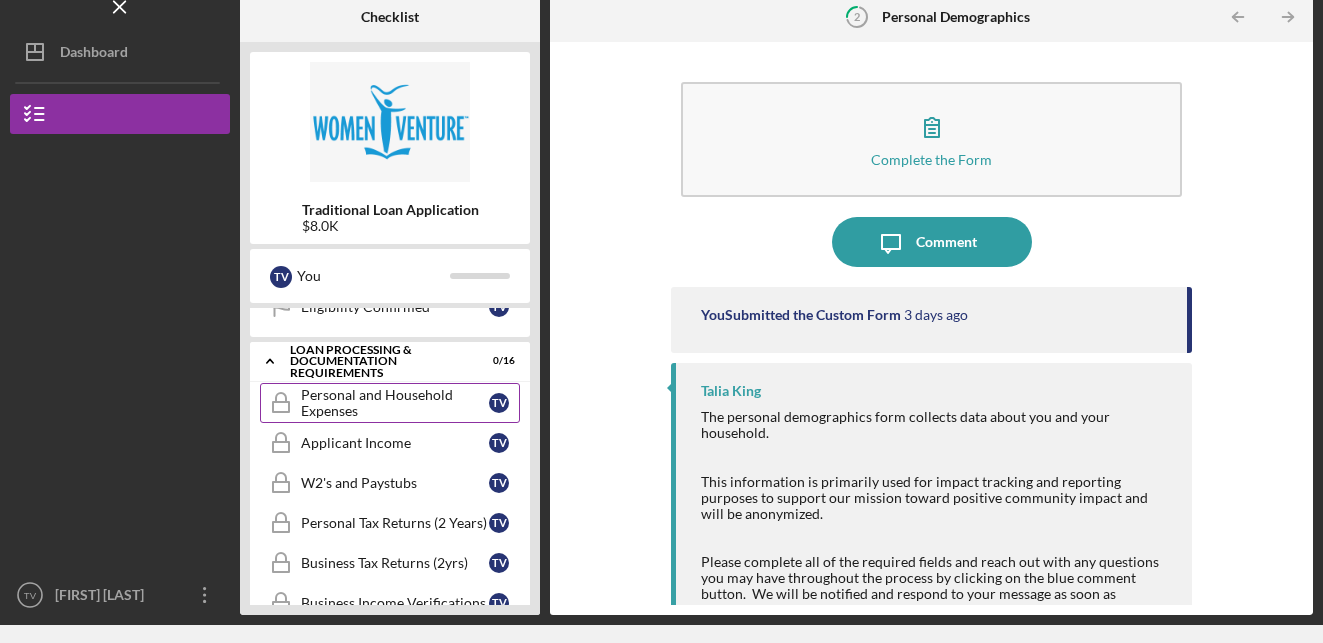 click on "Personal and Household Expenses" at bounding box center [395, 403] 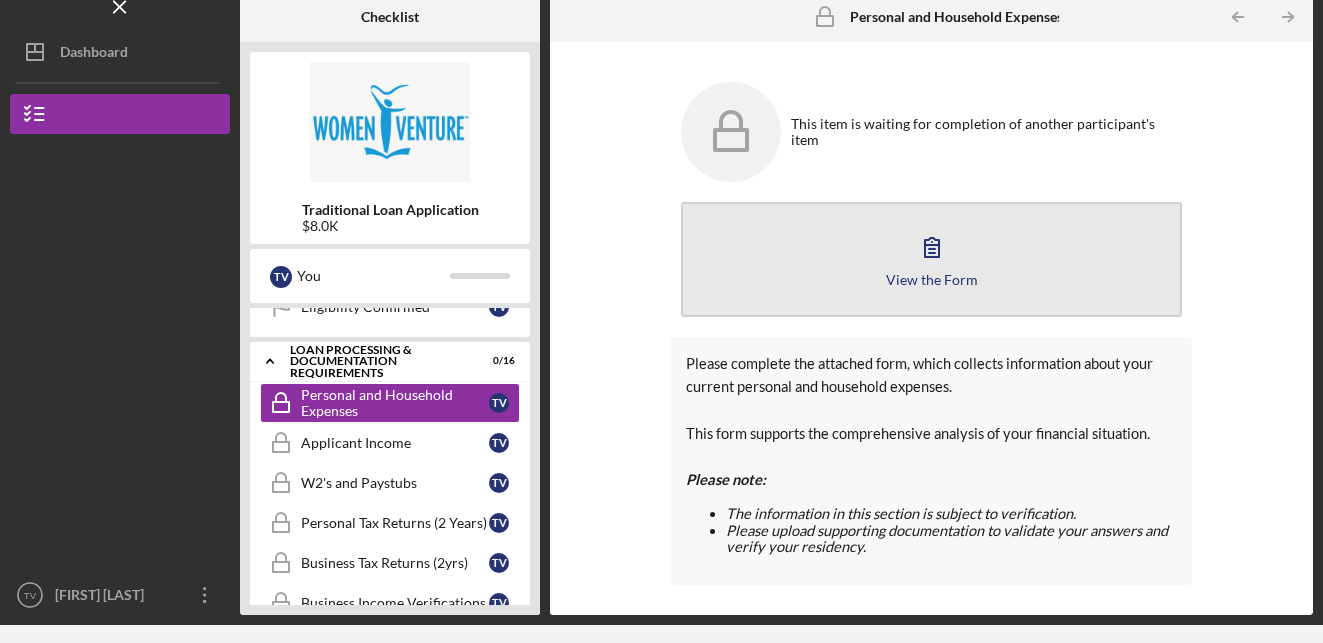 click on "View the Form" at bounding box center (932, 279) 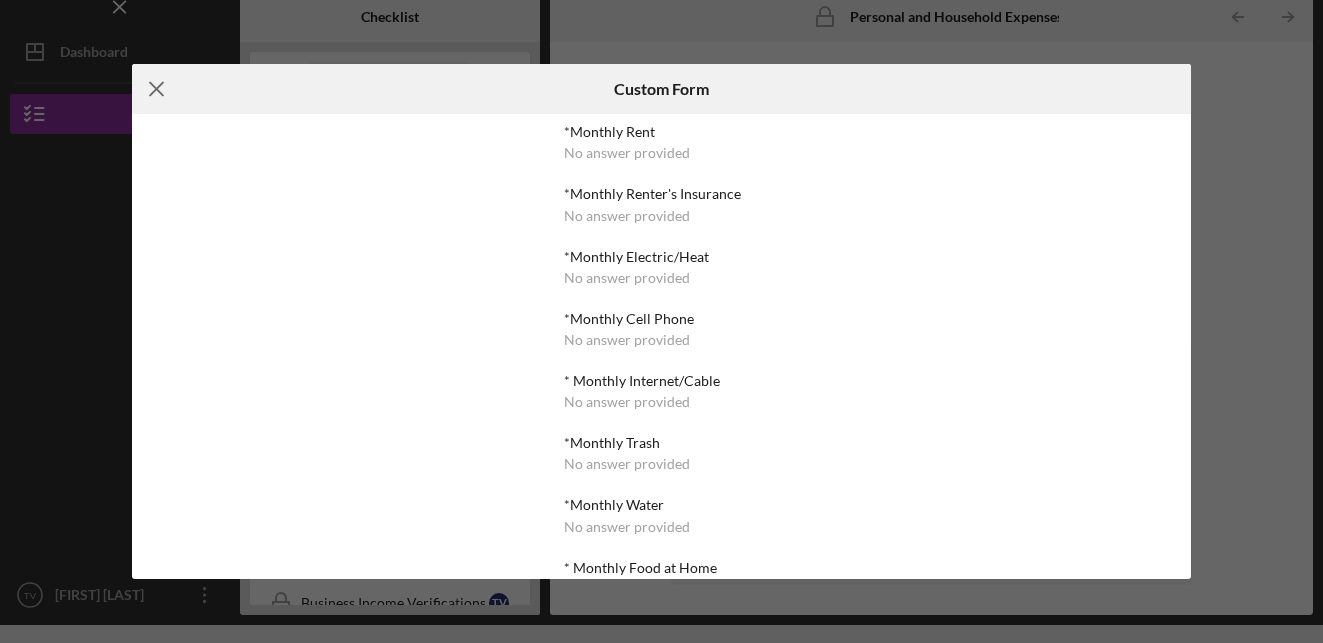click 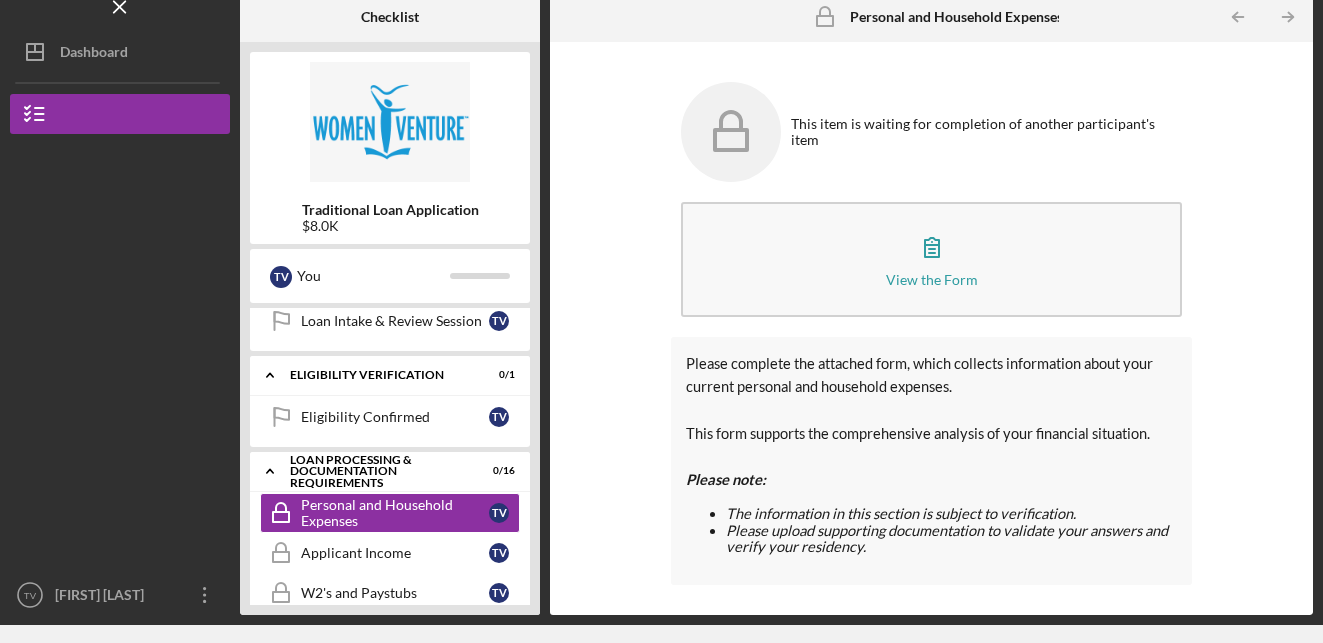 scroll, scrollTop: 207, scrollLeft: 0, axis: vertical 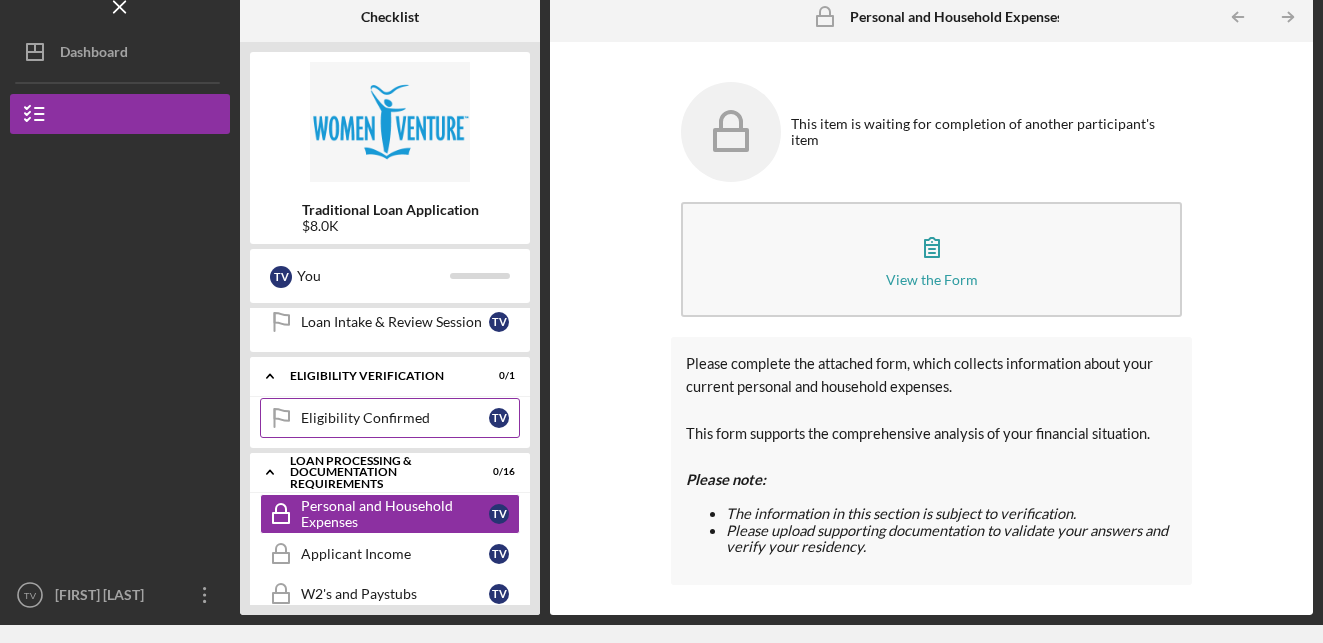 click on "Eligibility Confirmed Eligibility Confirmed T V" at bounding box center [390, 418] 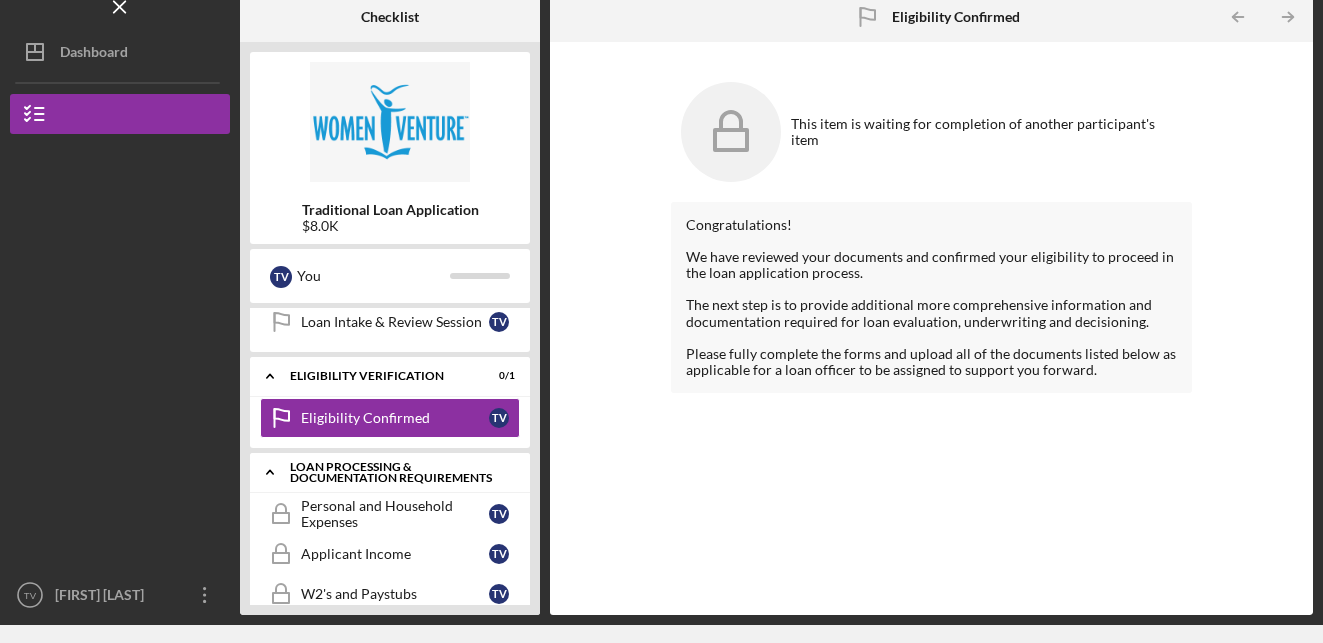 click on "Loan Processing & Documentation Requirements" at bounding box center (397, 472) 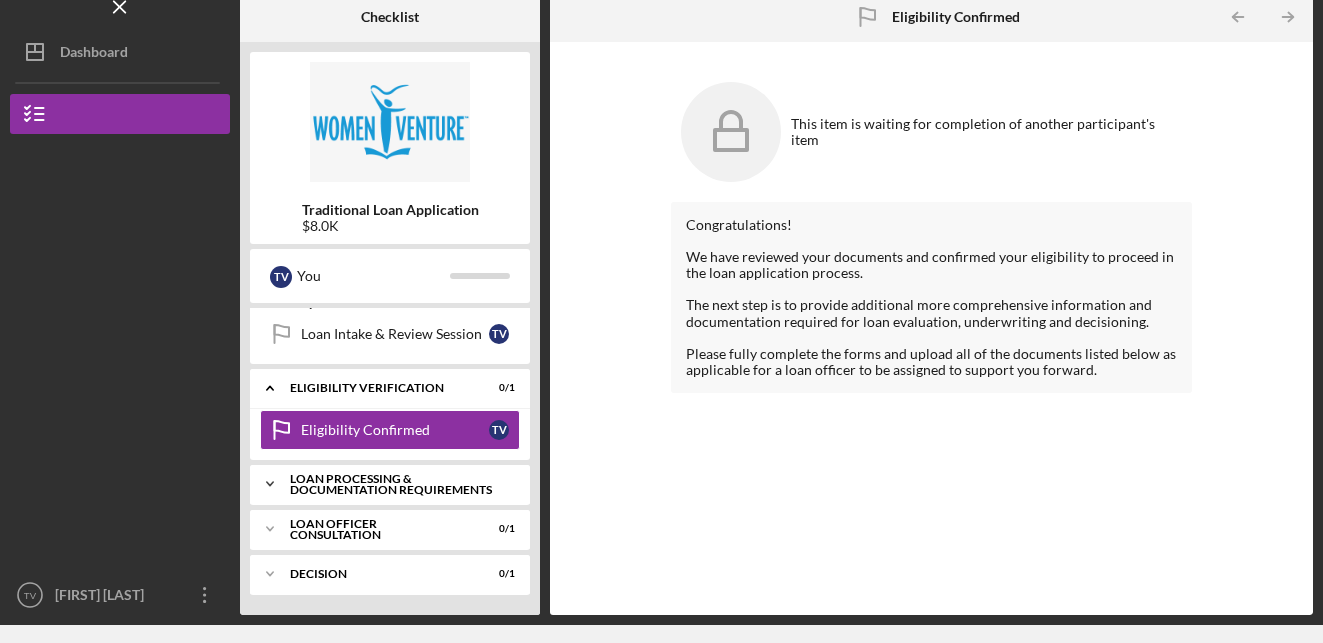 click on "Loan Processing & Documentation Requirements" at bounding box center [397, 484] 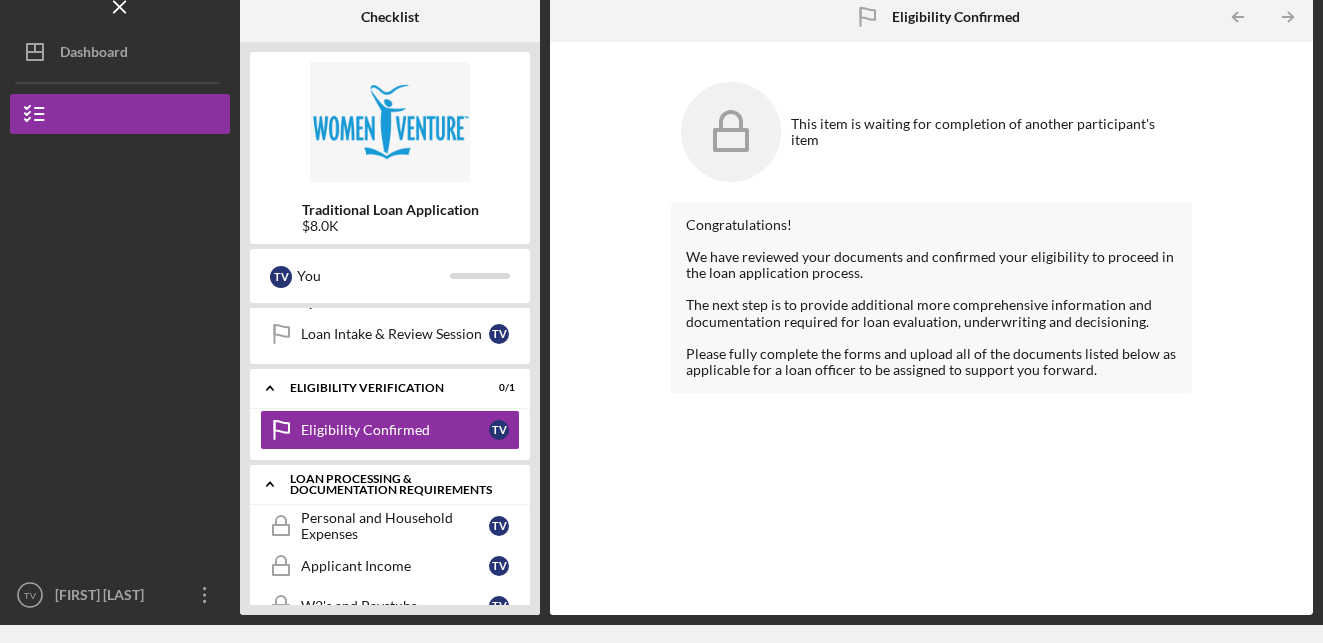 scroll, scrollTop: 207, scrollLeft: 0, axis: vertical 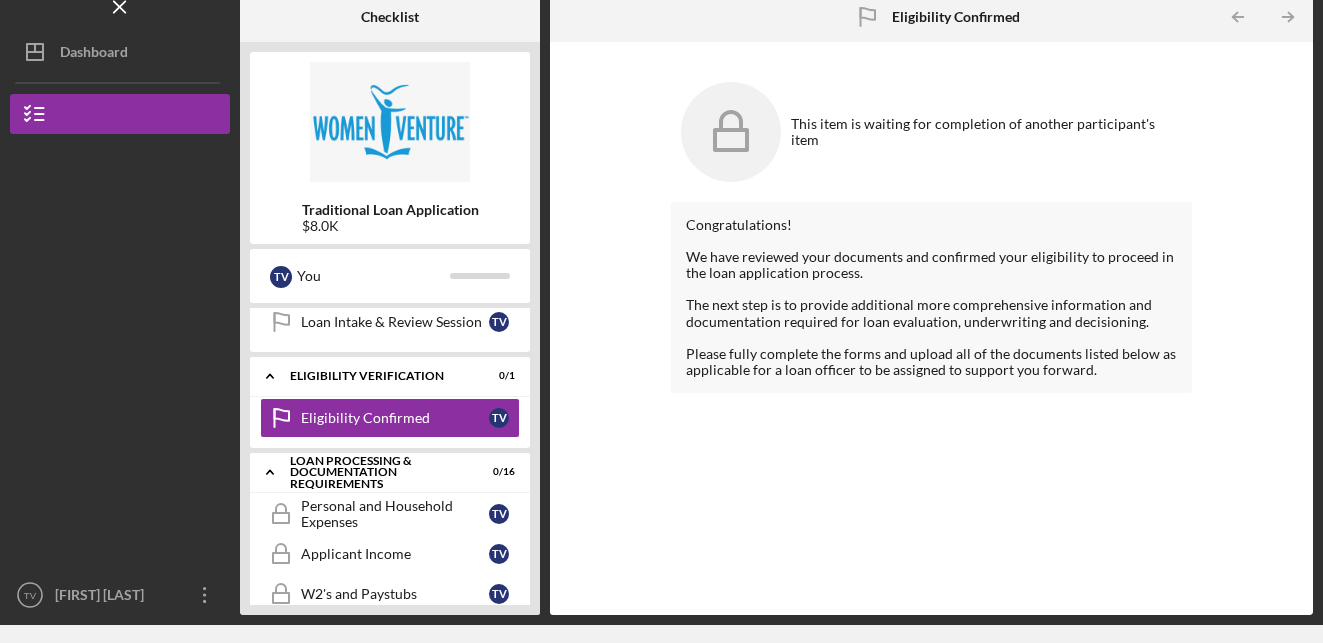 click on "Traditional Loan Application $8.0K T V You Icon/Expander Pre-Application 0 / 5 1 Personal Information T V 2 Personal Demographics T V 3 Business Information T V 4 Initial Eligibility Questionnaire T V Loan Intake & Review Session Loan Intake & Review Session T V Icon/Expander Eligibility Verification 0 / 1 Eligibility Confirmed Eligibility Confirmed T V Icon/Expander Loan Processing & Documentation Requirements 0 / 16 Personal and Household Expenses  Personal and Household Expenses  T V Applicant Income Applicant Income T V W2's and Paystubs W2's and Paystubs T V Personal Tax Returns (2 Years) Personal Tax Returns (2 Years) T V Business Tax Returns (2yrs) Business Tax Returns (2yrs) T V Business Income Verifications  Business Income Verifications  T V Personal Assets Personal Assets T V Business Bank Statements (3mos) Business Bank Statements (3mos) T V Business Licenses Business Licenses T V Business Plan Business Plan T V Business Projections Business Projections T V T V Sources & Uses  Sources & Uses  T V" at bounding box center (390, 328) 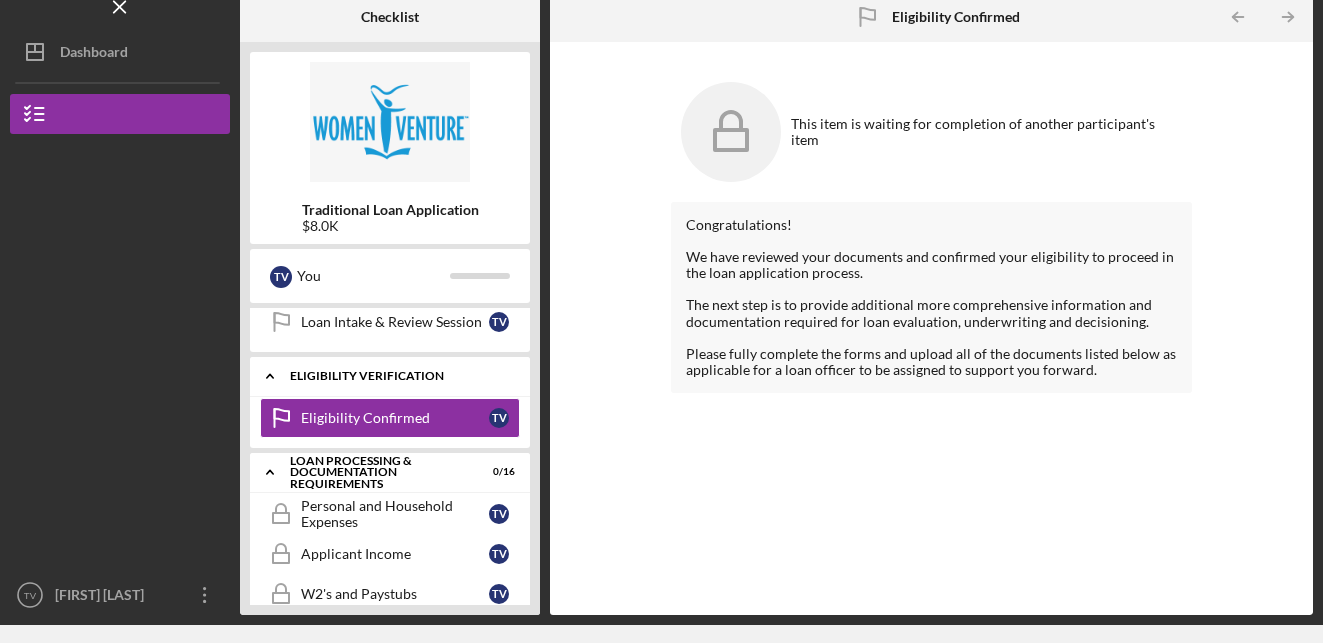 click on "Icon/Expander" 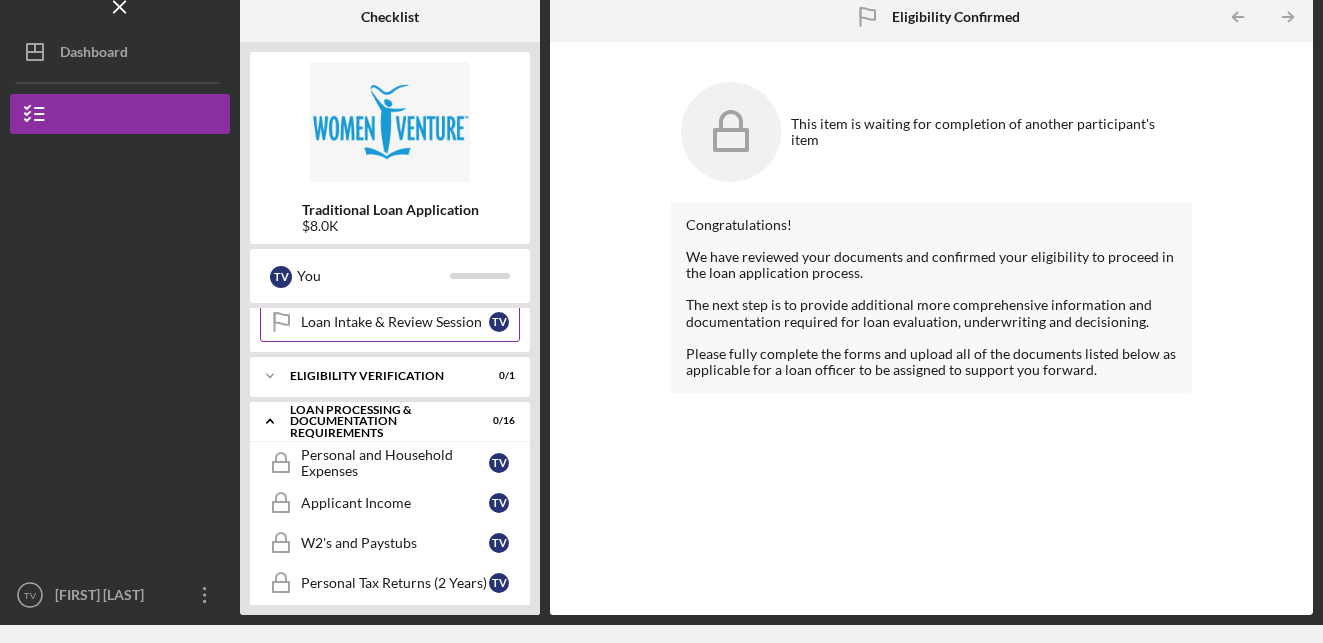 click on "Loan Intake & Review Session Loan Intake & Review Session T V" at bounding box center (390, 322) 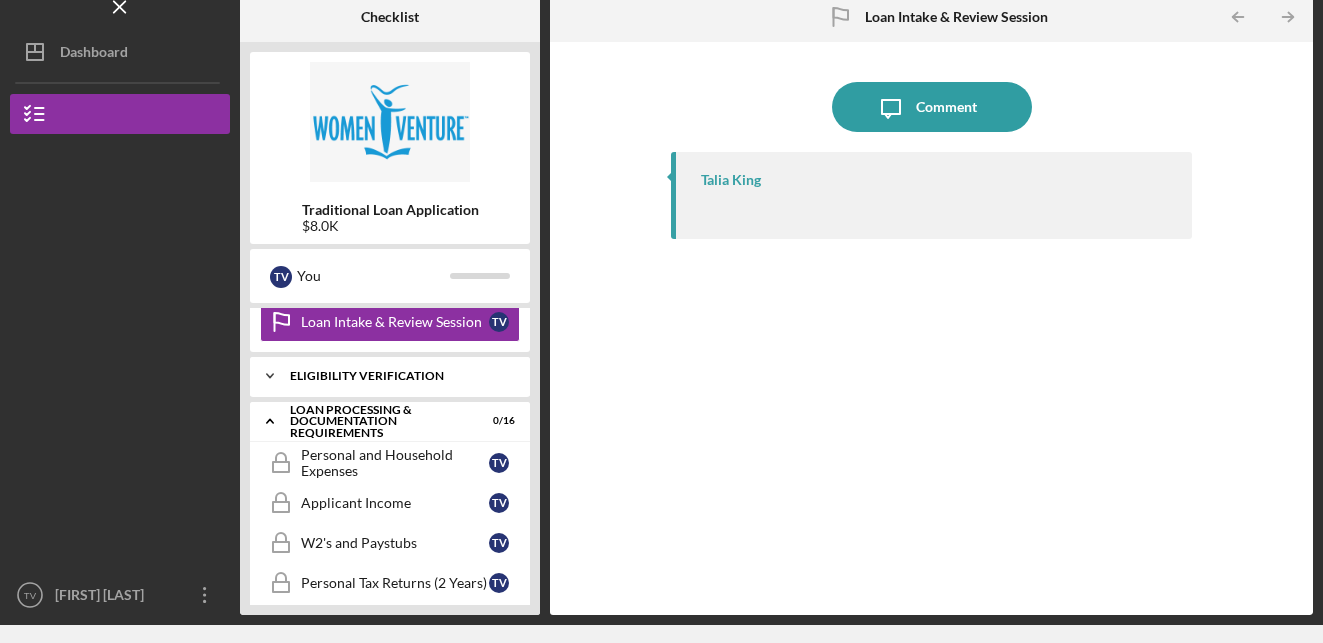 click on "Eligibility Verification" at bounding box center [397, 376] 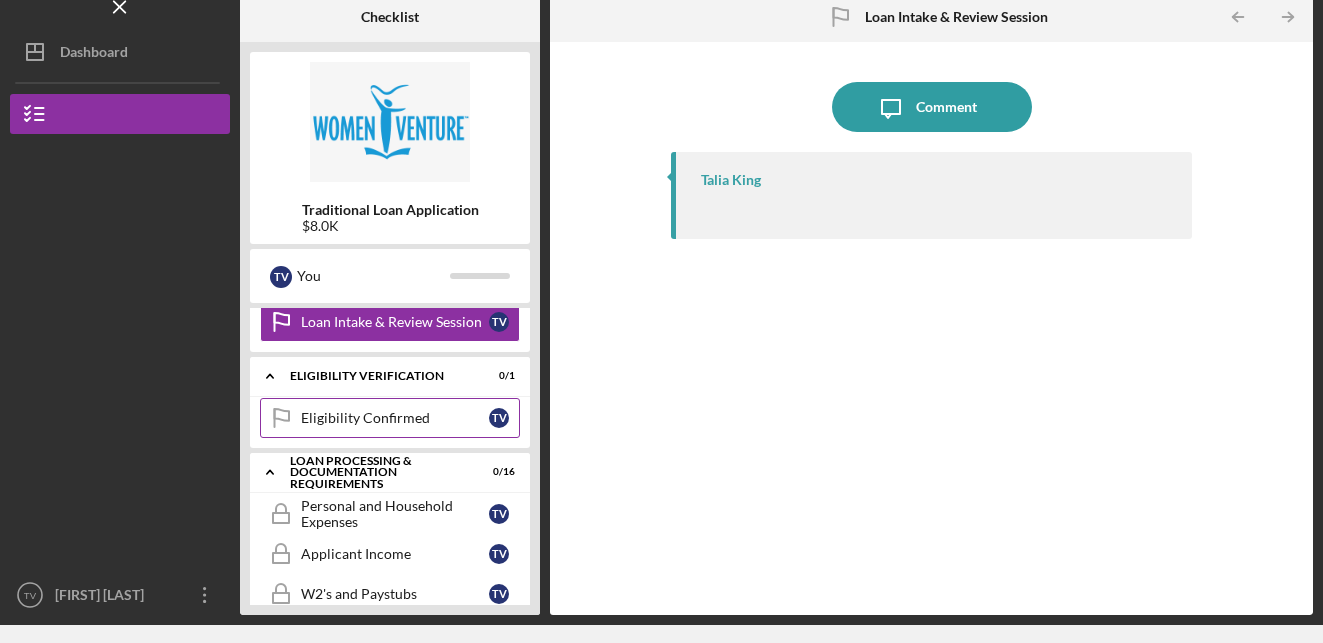 click on "Eligibility Confirmed" at bounding box center [395, 418] 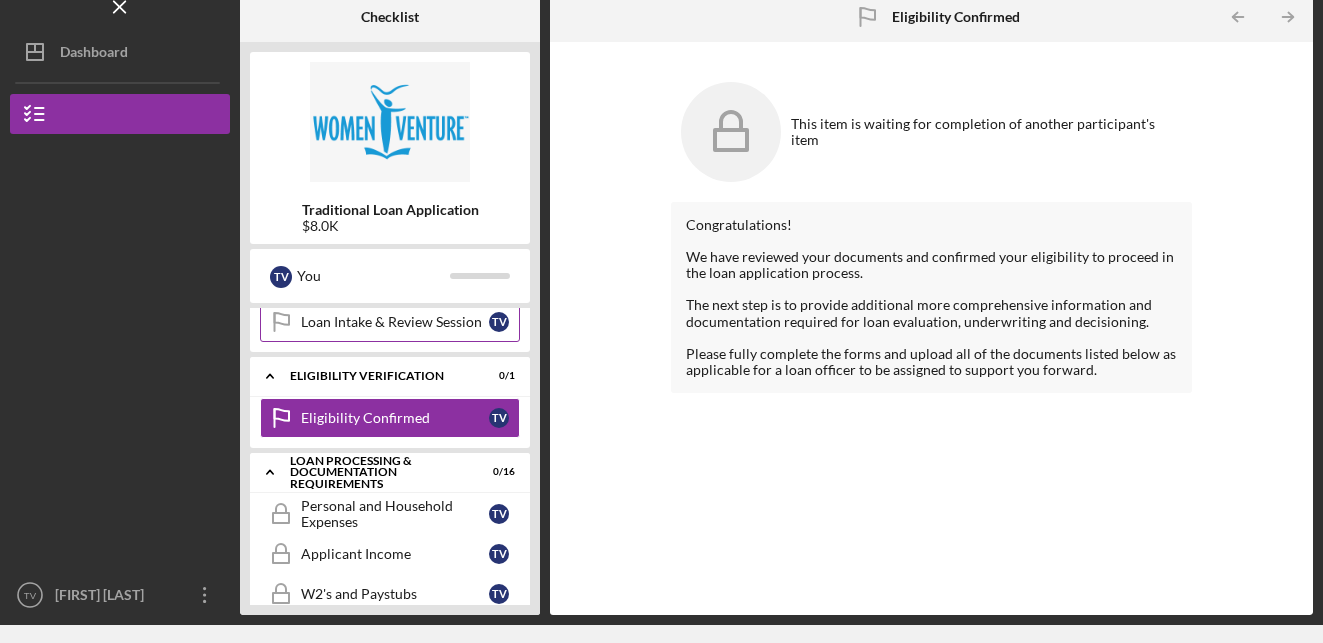 click on "Loan Intake & Review Session" at bounding box center [395, 322] 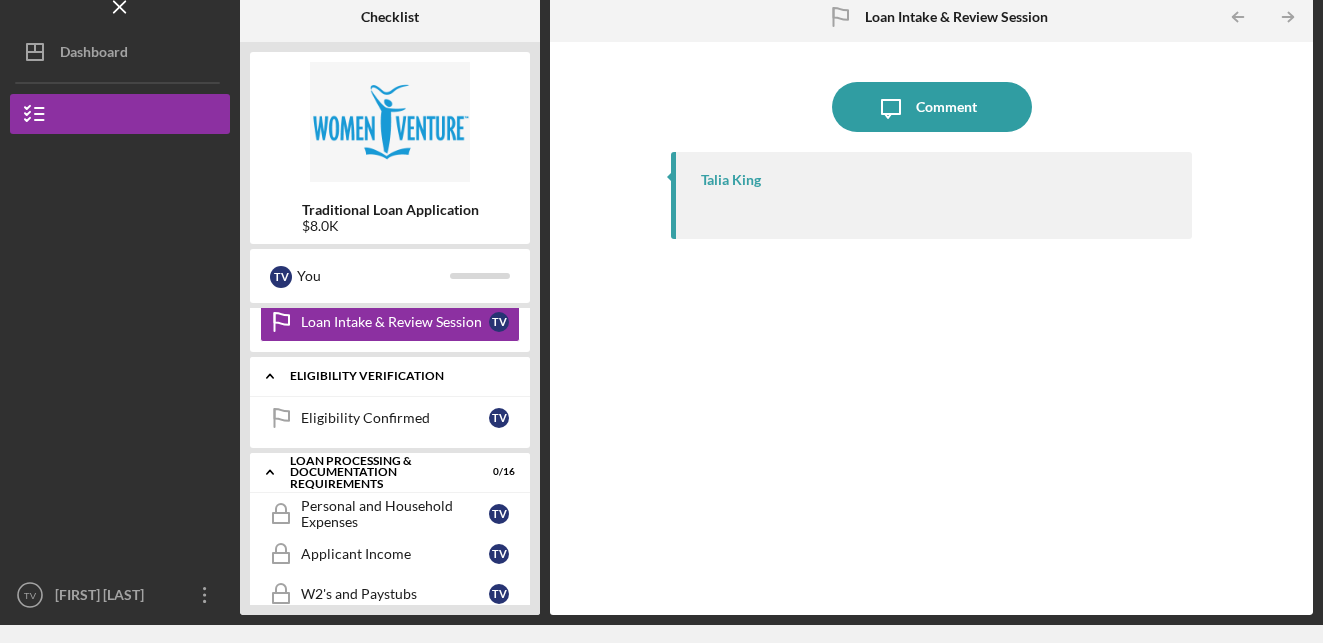 click on "Icon/Expander Eligibility Verification 0 / 1" at bounding box center (390, 376) 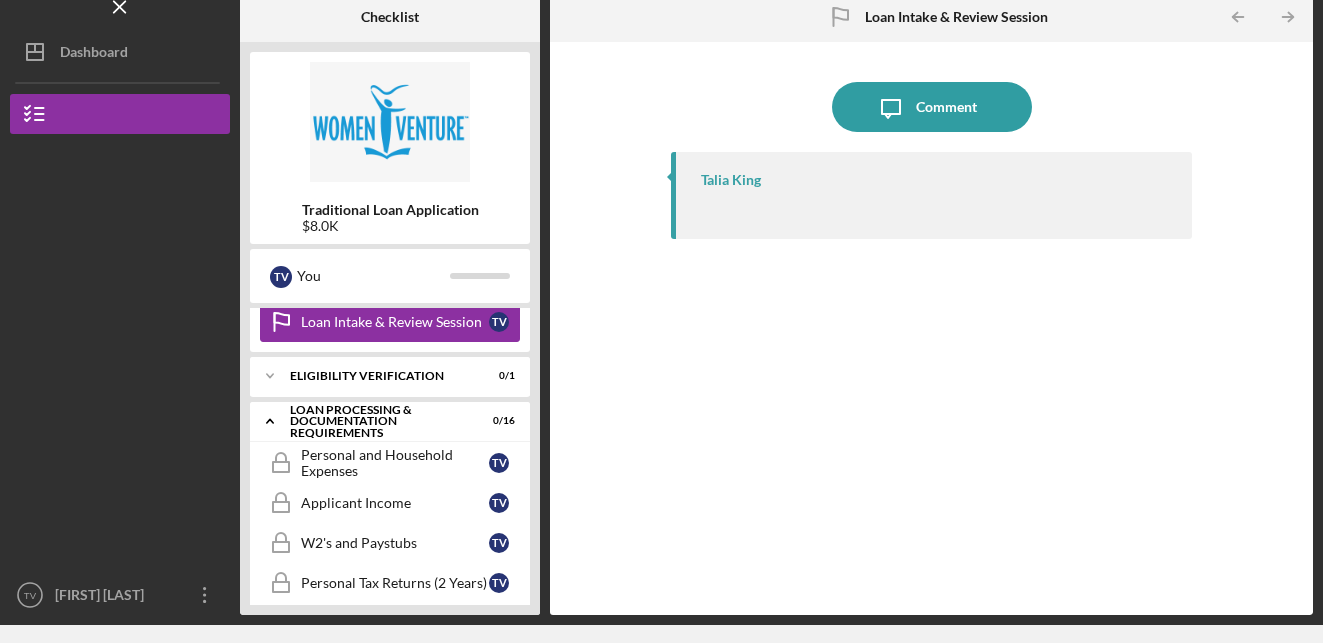 click on "Loan Intake & Review Session" at bounding box center (395, 322) 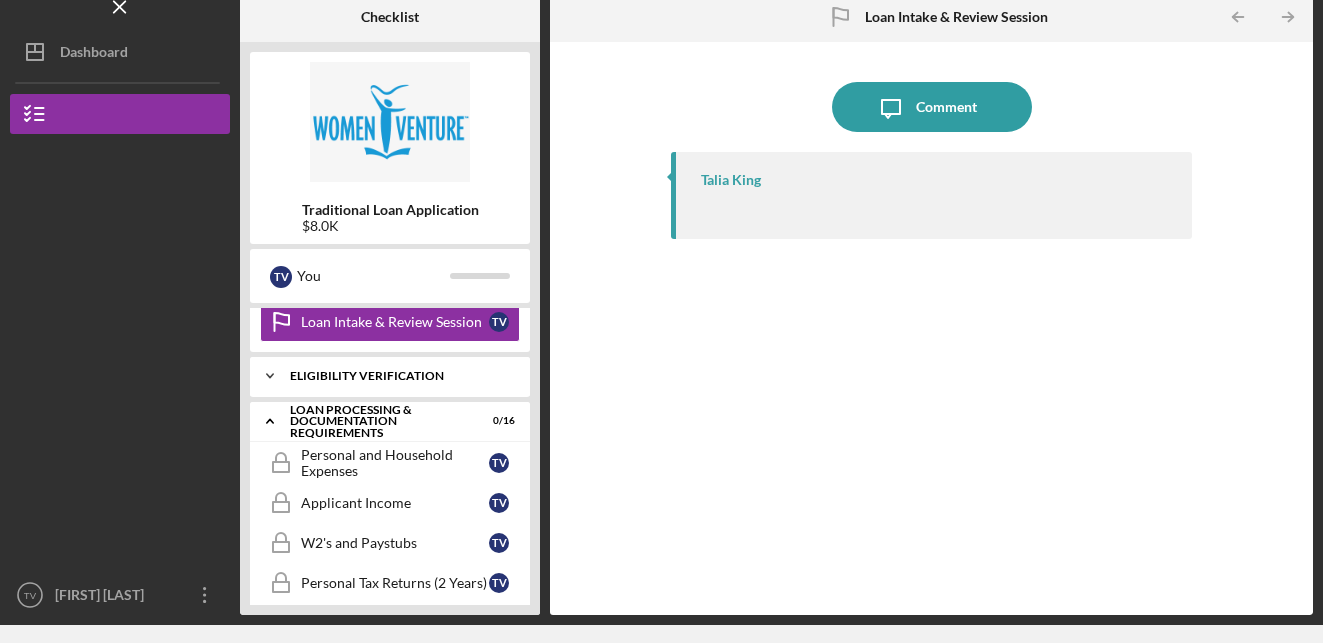 click on "Eligibility Verification" at bounding box center [397, 376] 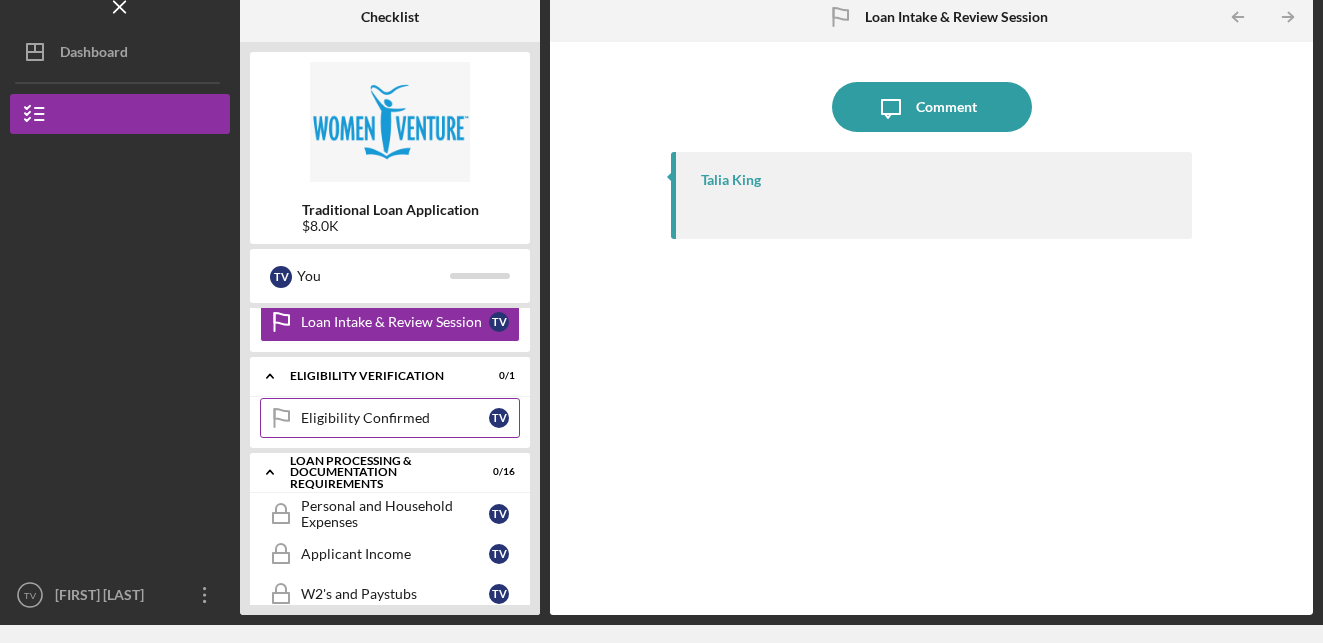 click on "Eligibility Confirmed" at bounding box center (395, 418) 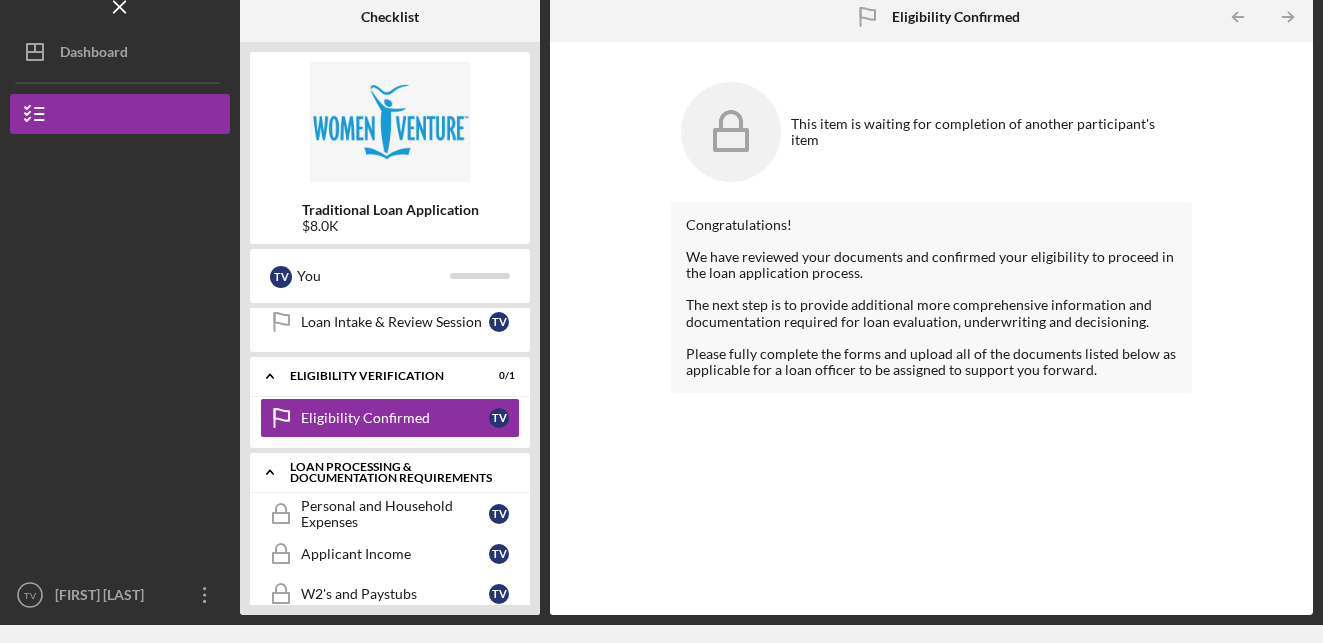 click on "Loan Processing & Documentation Requirements" at bounding box center (397, 472) 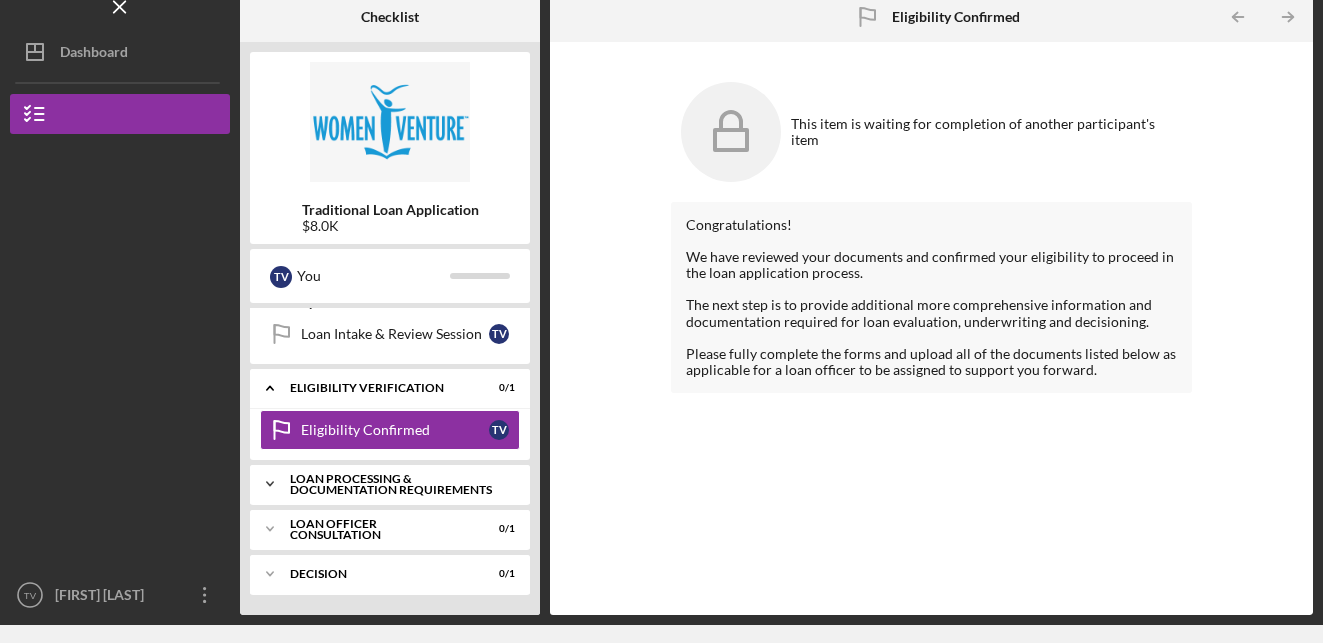 scroll, scrollTop: 195, scrollLeft: 0, axis: vertical 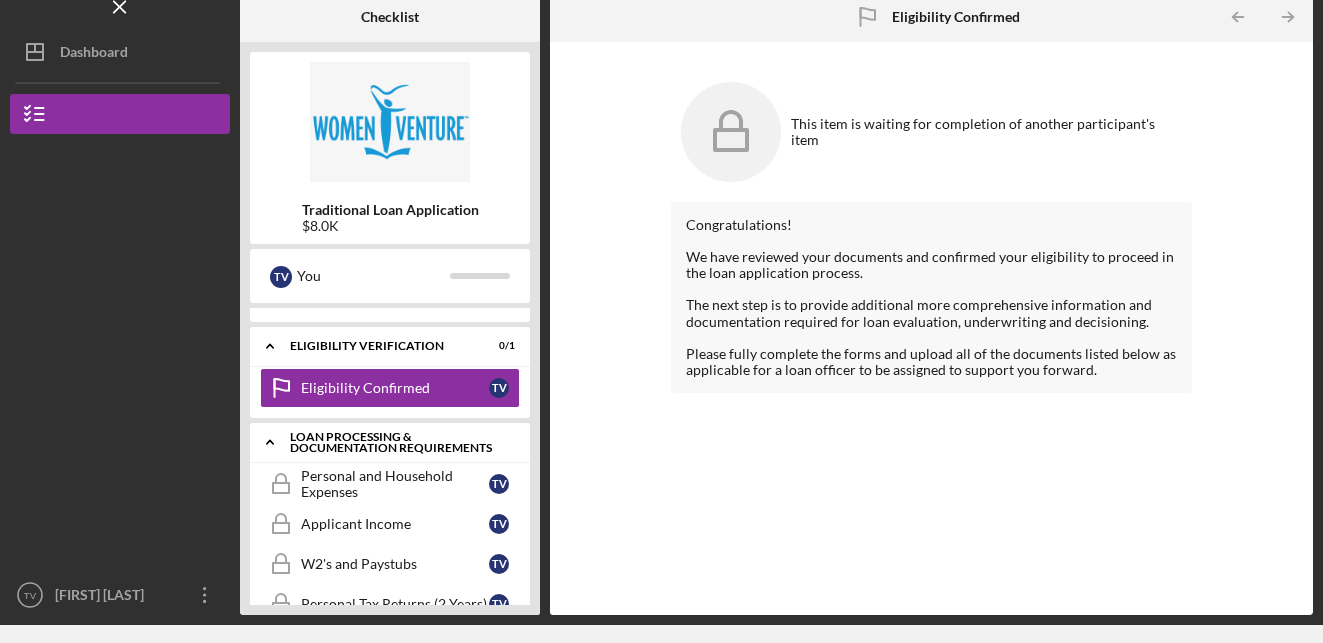 click on "Loan Processing & Documentation Requirements" at bounding box center (397, 442) 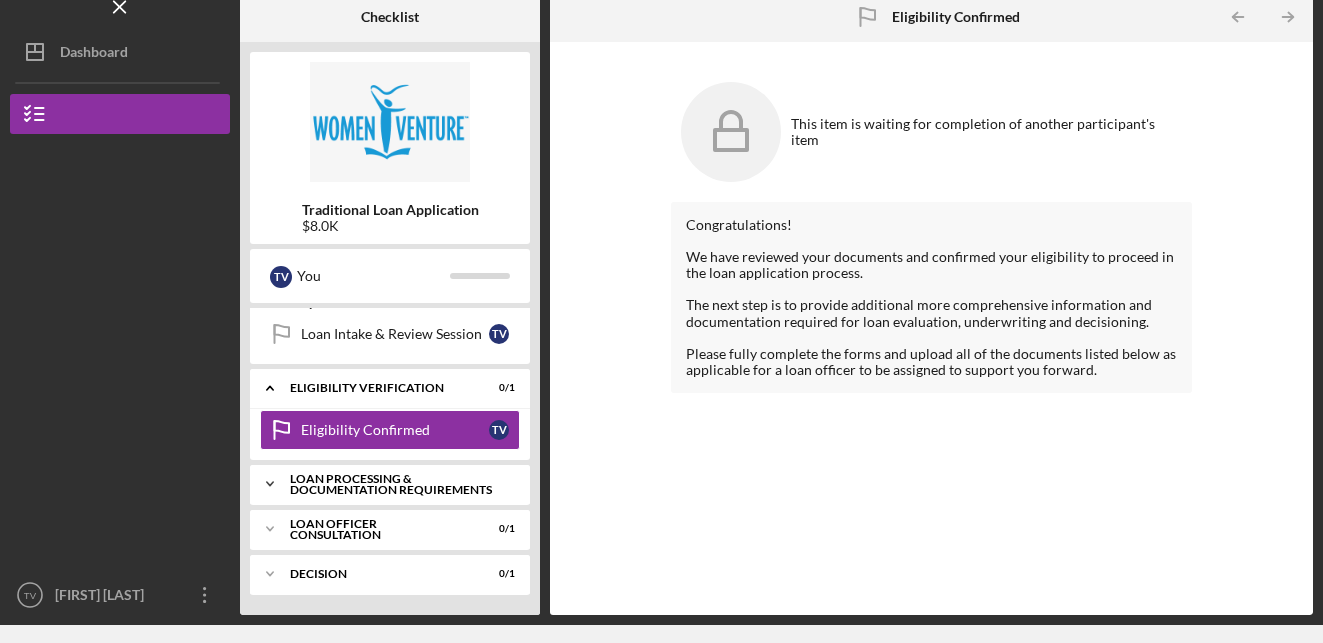 scroll, scrollTop: 195, scrollLeft: 0, axis: vertical 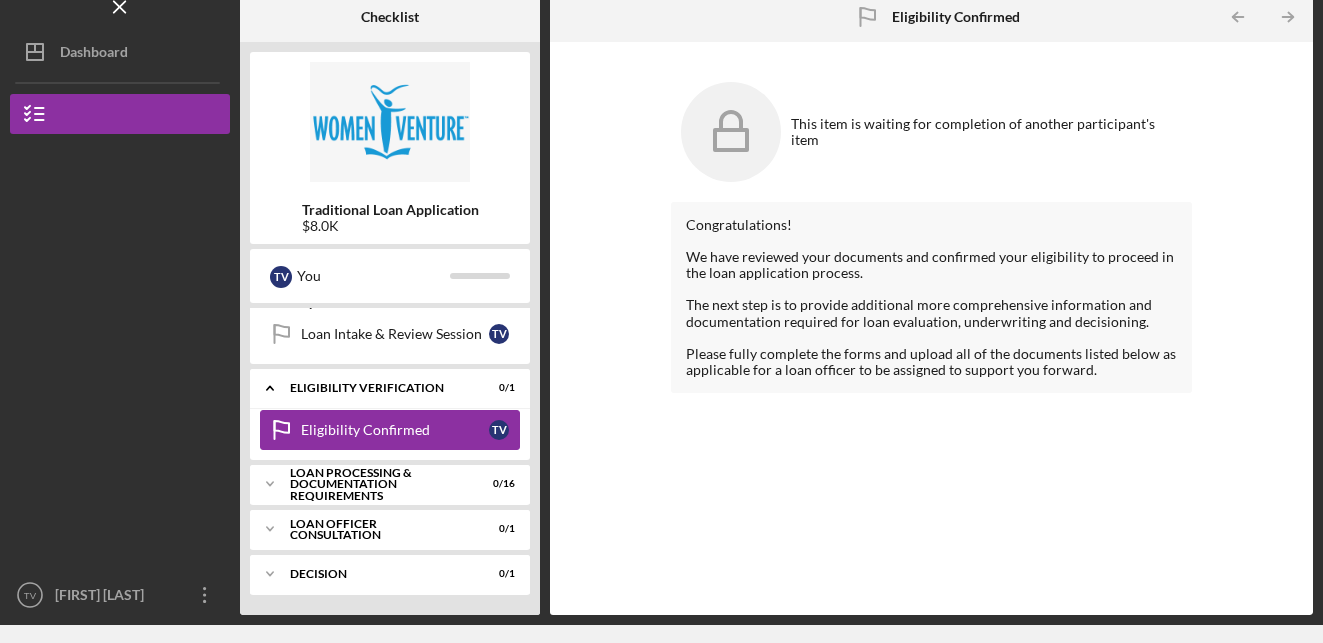 click on "Eligibility Confirmed" at bounding box center [395, 430] 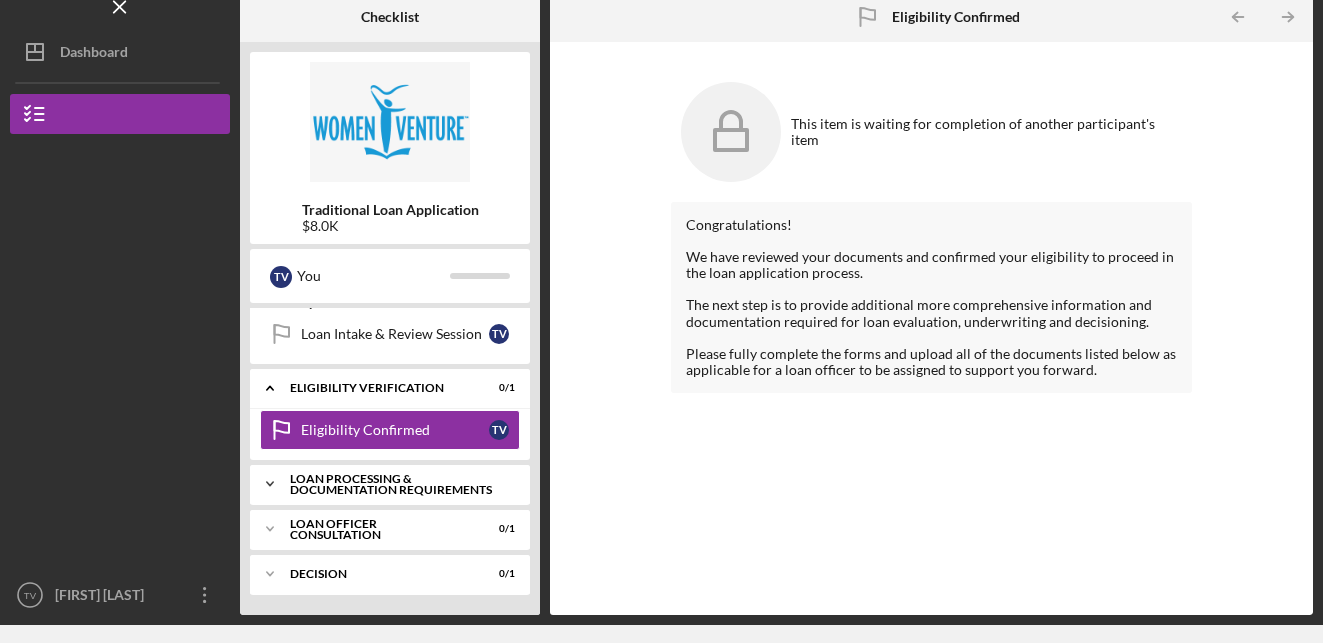 click on "Loan Processing & Documentation Requirements" at bounding box center (397, 484) 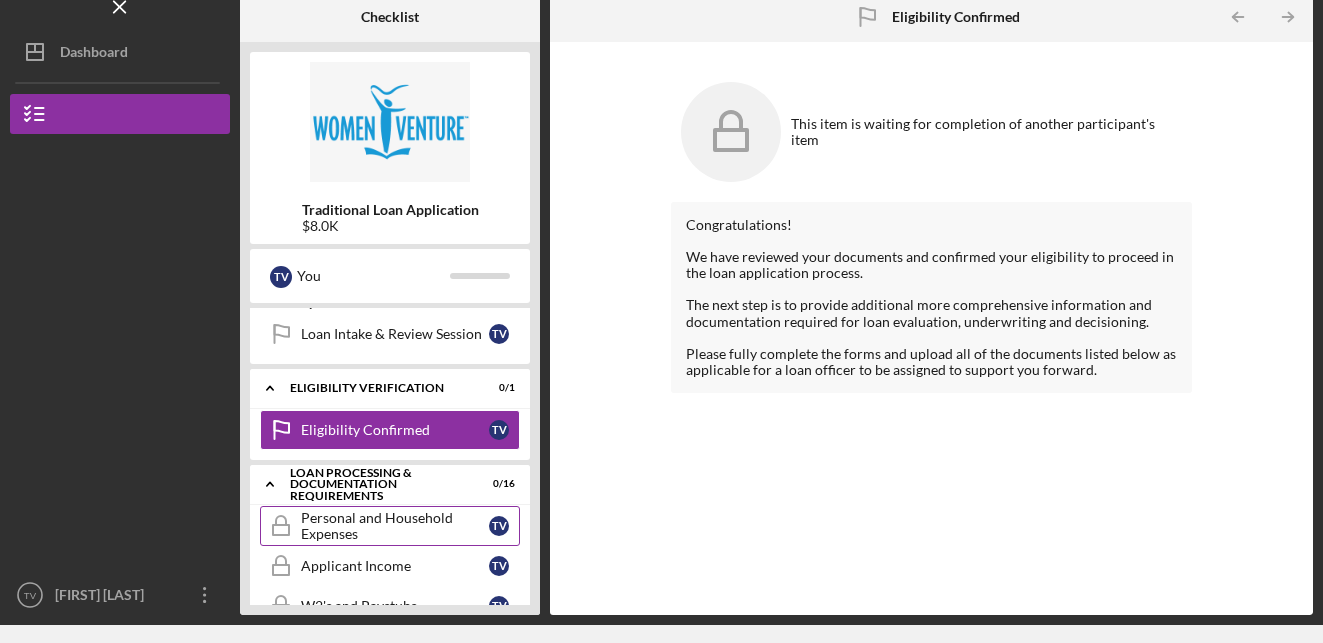 click on "Personal and Household Expenses" at bounding box center (395, 526) 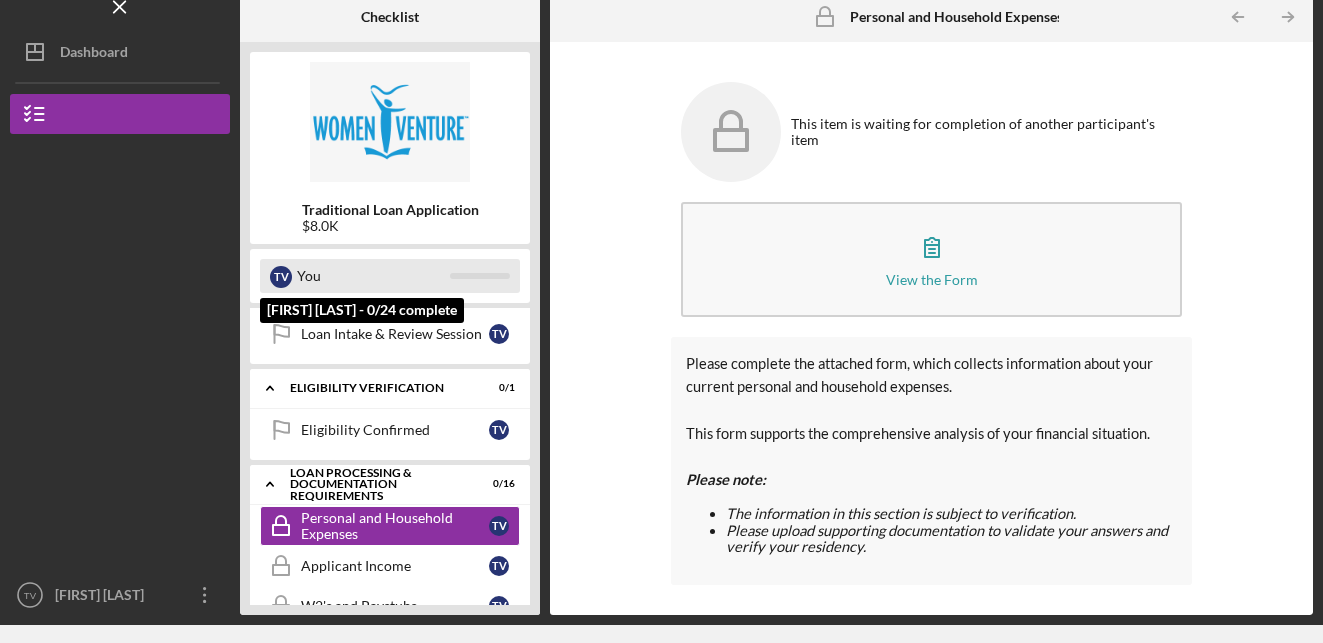 click on "You" at bounding box center [373, 276] 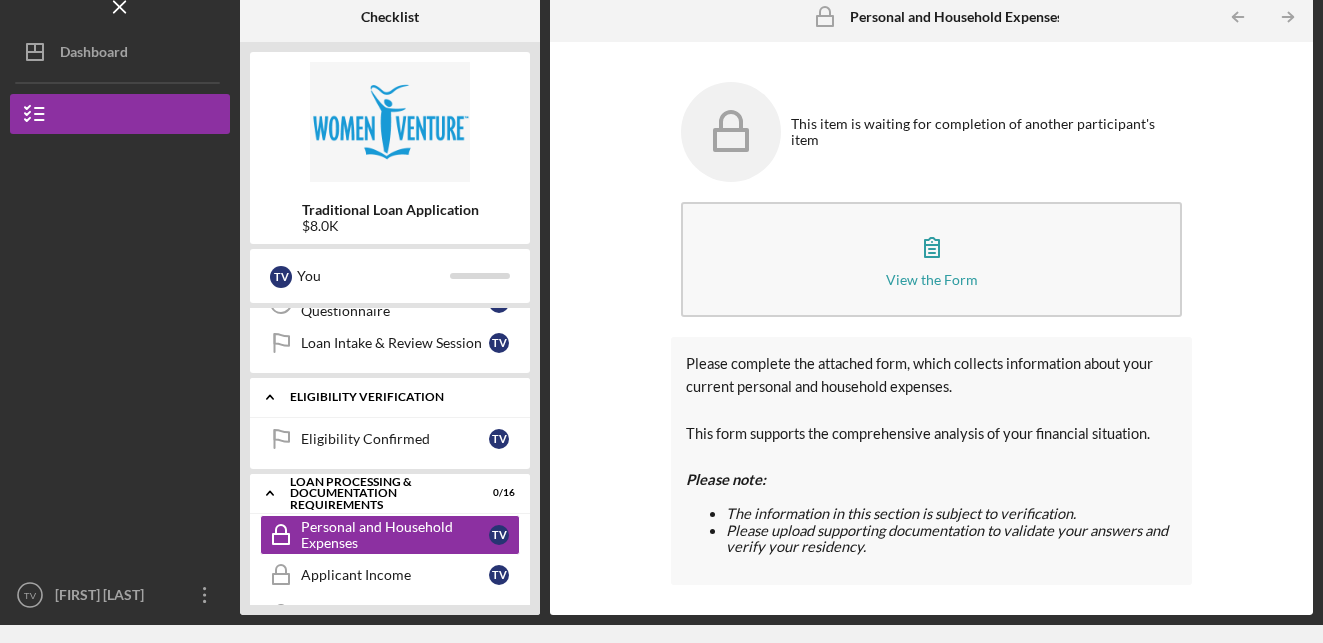 scroll, scrollTop: 186, scrollLeft: 0, axis: vertical 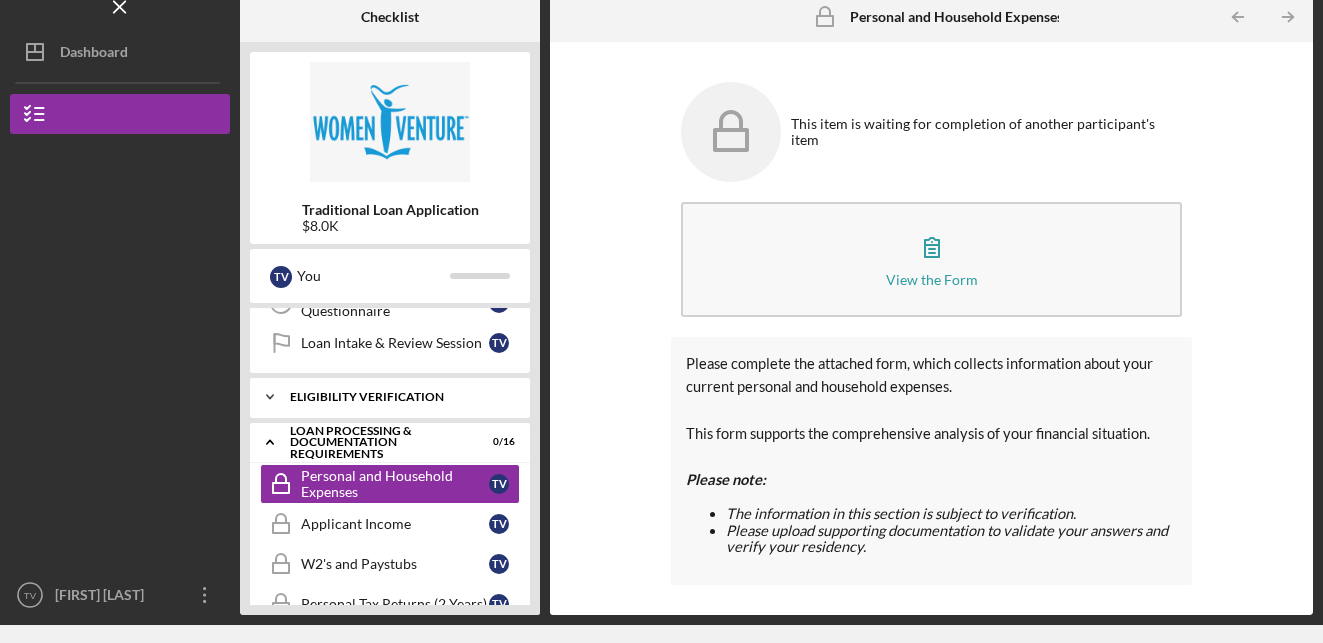 click on "Eligibility Verification" at bounding box center (397, 397) 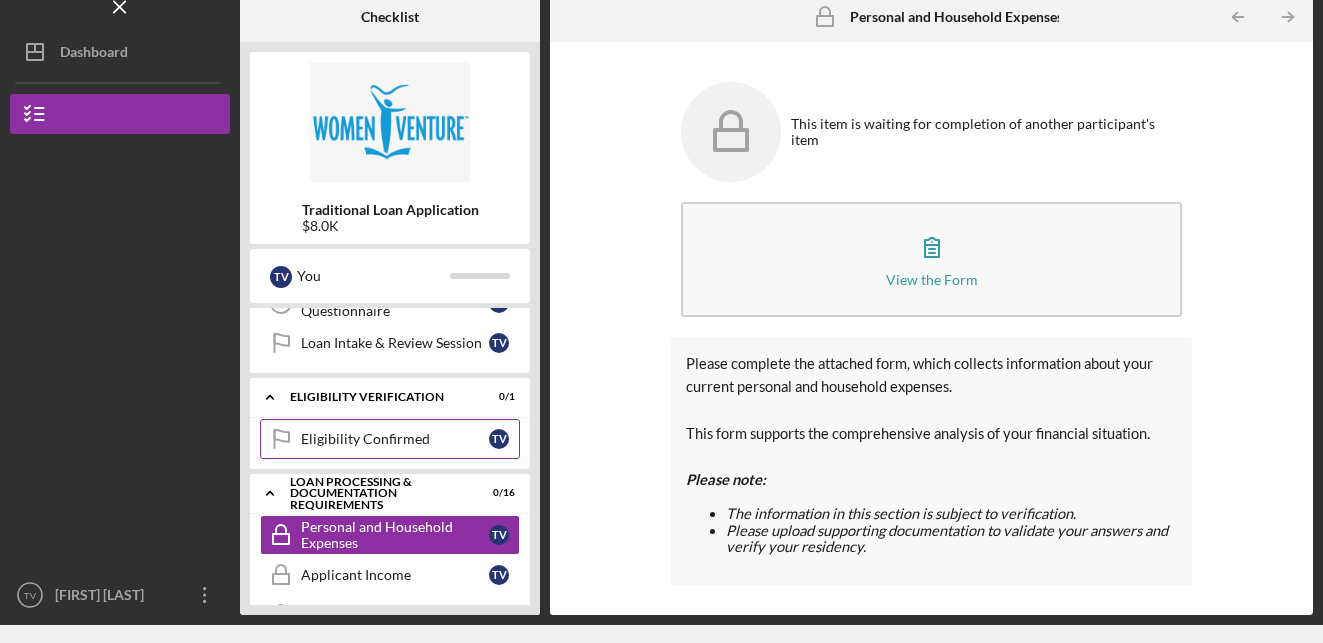 click on "Eligibility Confirmed Eligibility Confirmed T V" at bounding box center [390, 439] 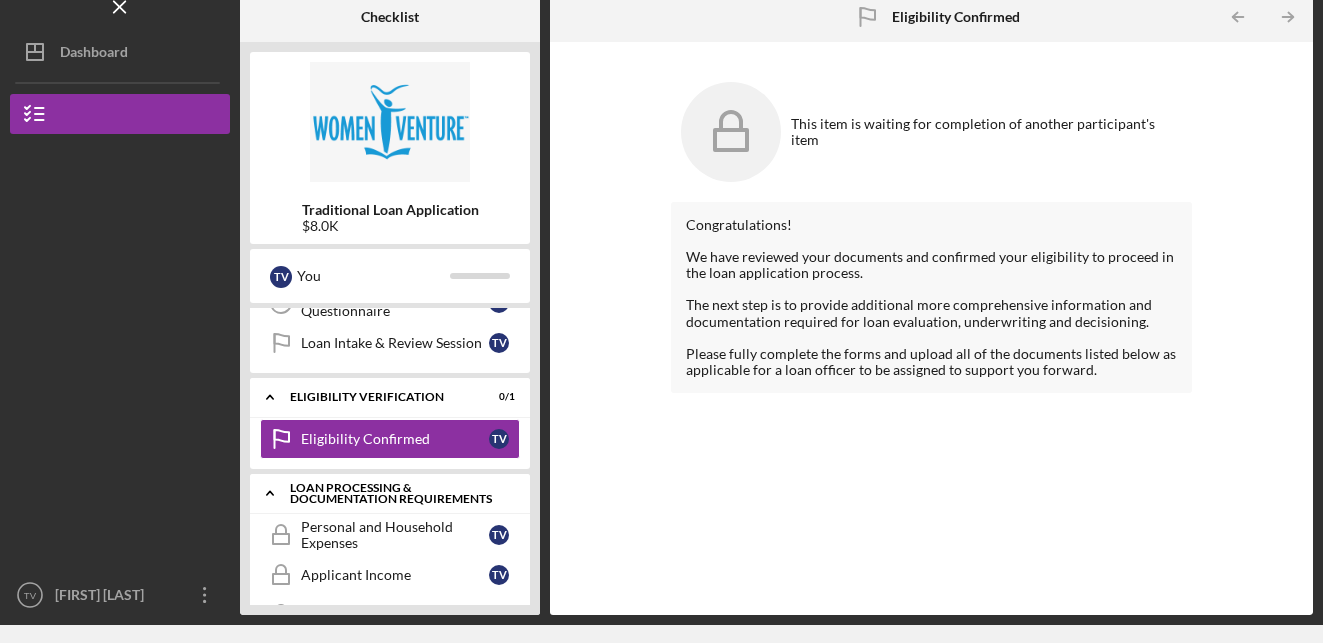 click on "Loan Processing & Documentation Requirements" at bounding box center [397, 493] 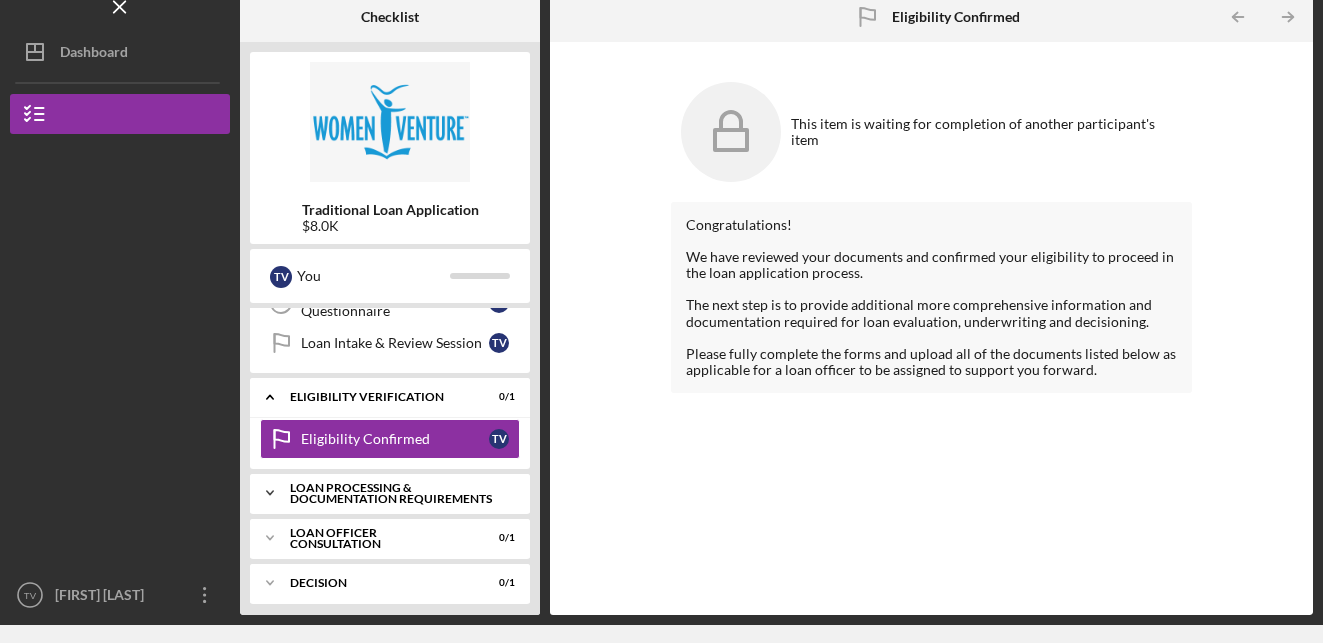 click on "Loan Processing & Documentation Requirements" at bounding box center (397, 493) 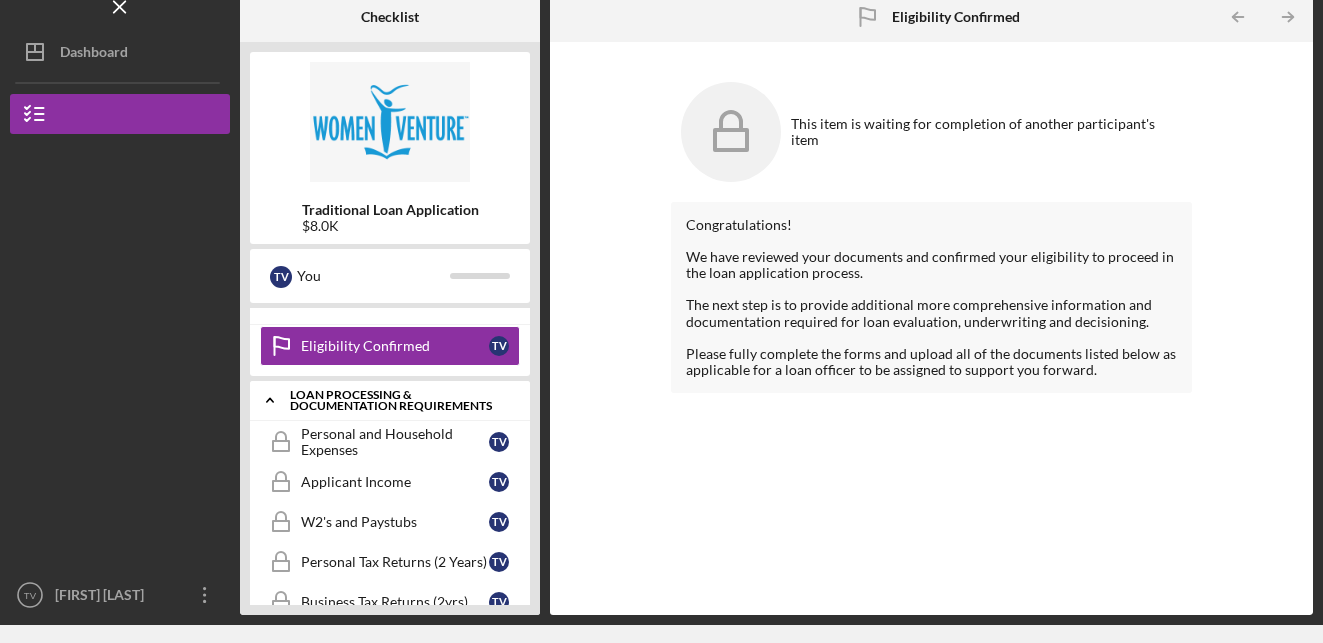scroll, scrollTop: 282, scrollLeft: 0, axis: vertical 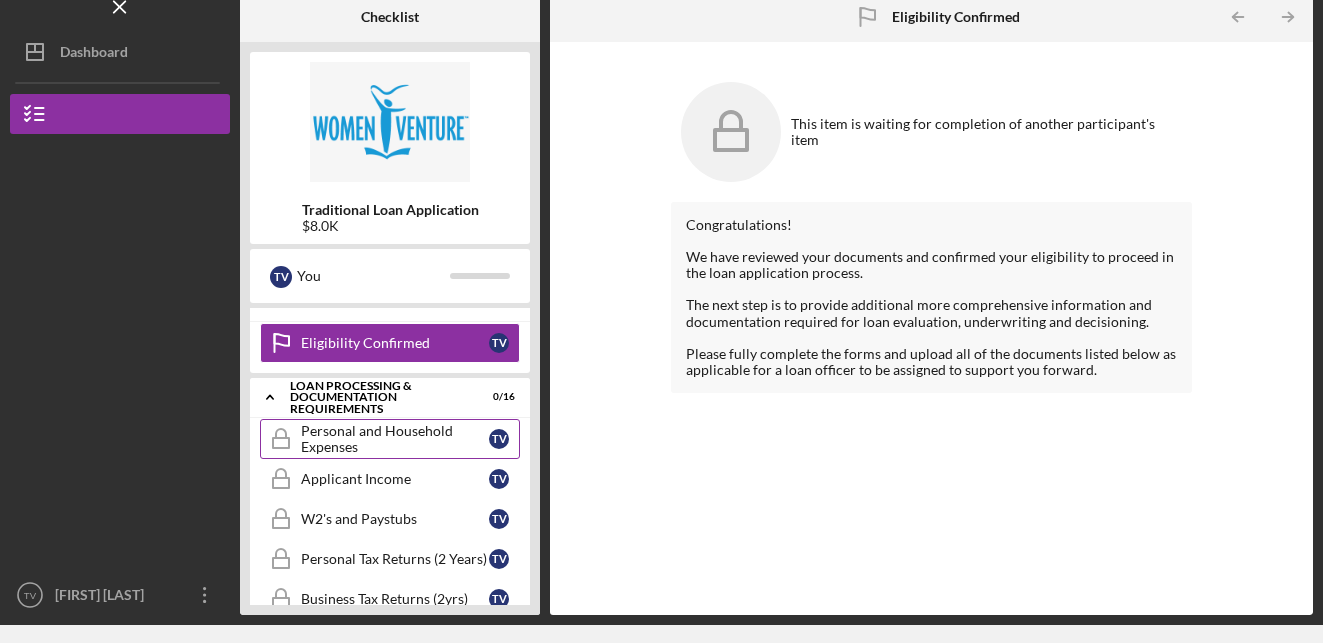 click on "Personal and Household Expenses" at bounding box center (395, 439) 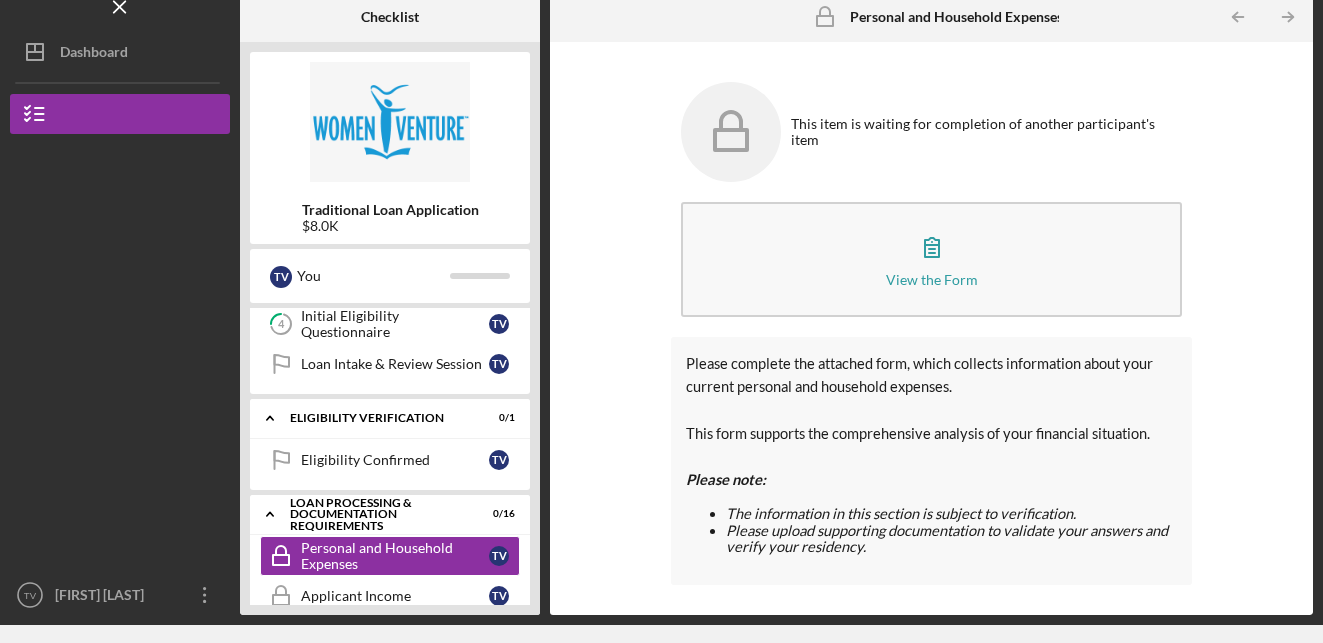 scroll, scrollTop: 164, scrollLeft: 0, axis: vertical 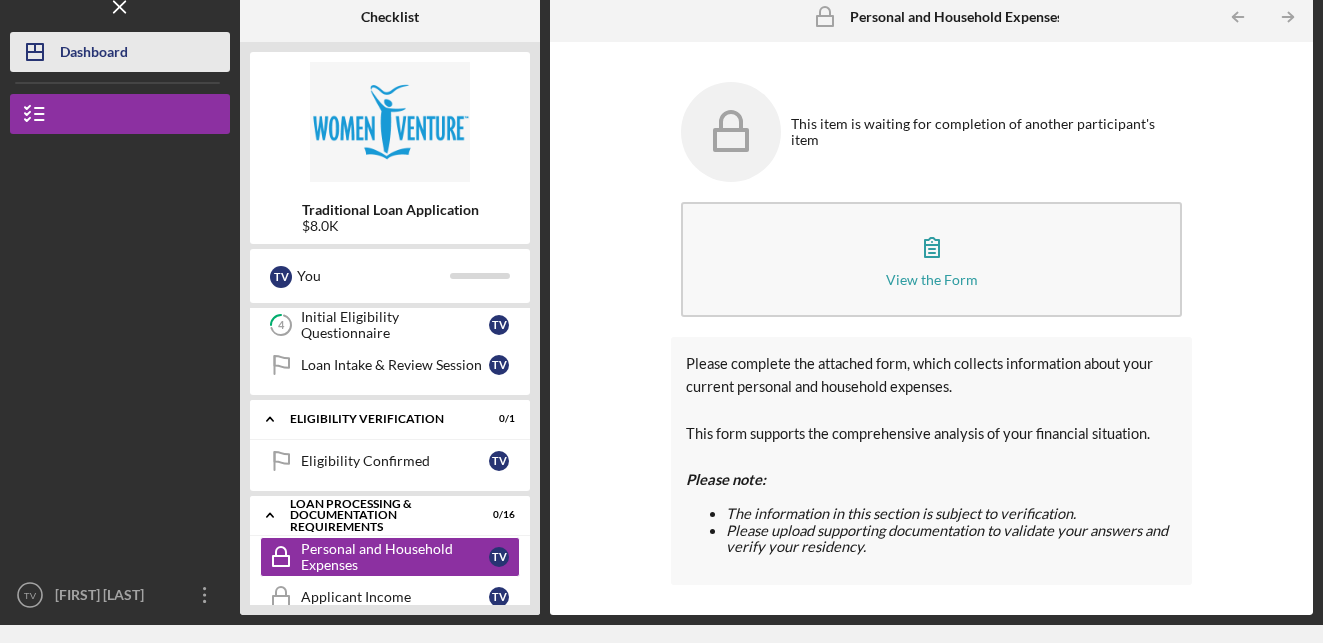 click on "Icon/Dashboard" 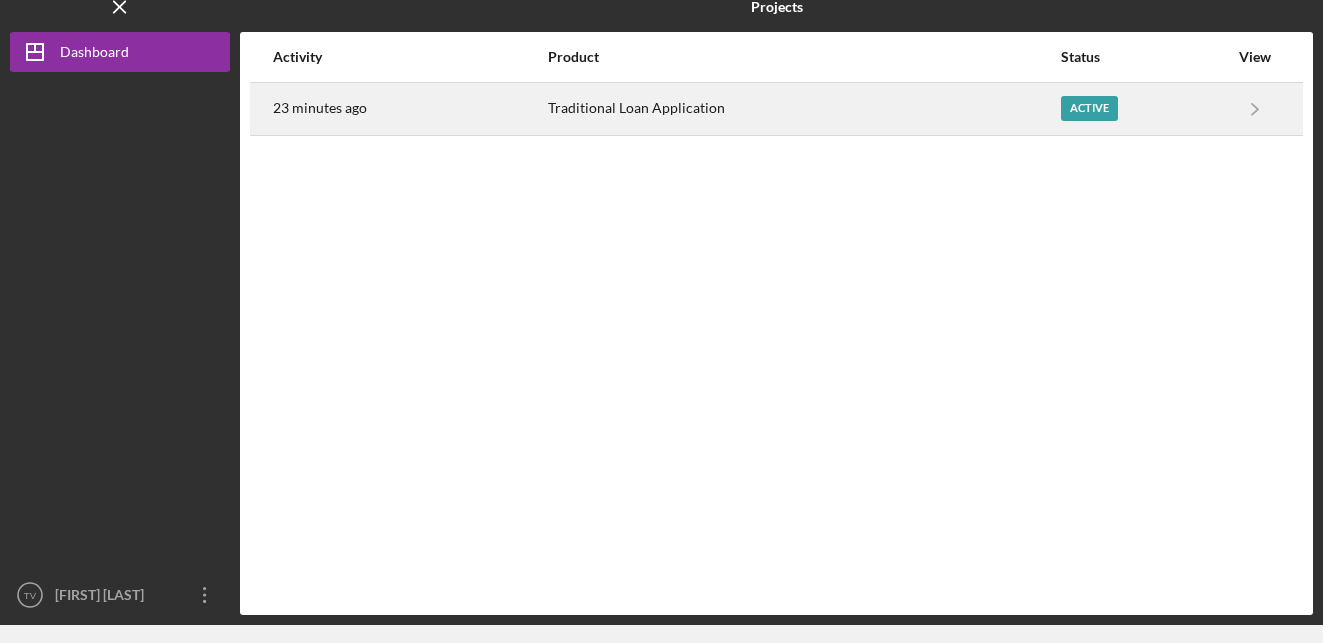 click on "Active" at bounding box center (1089, 108) 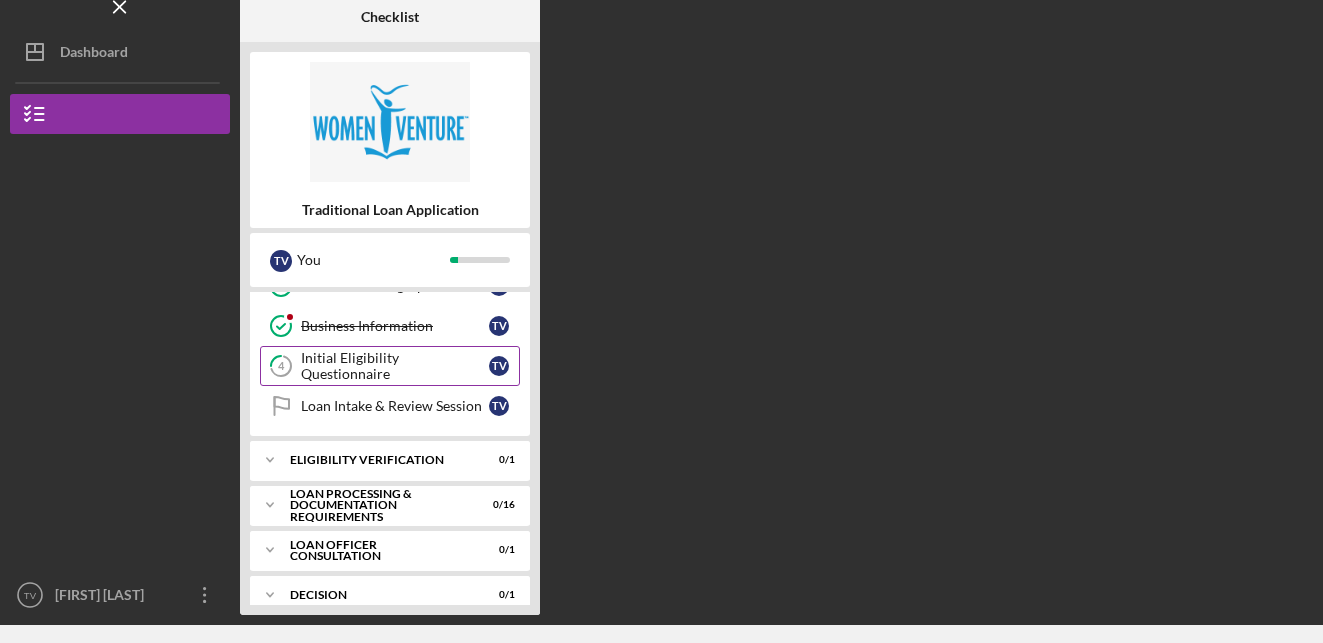 scroll, scrollTop: 107, scrollLeft: 0, axis: vertical 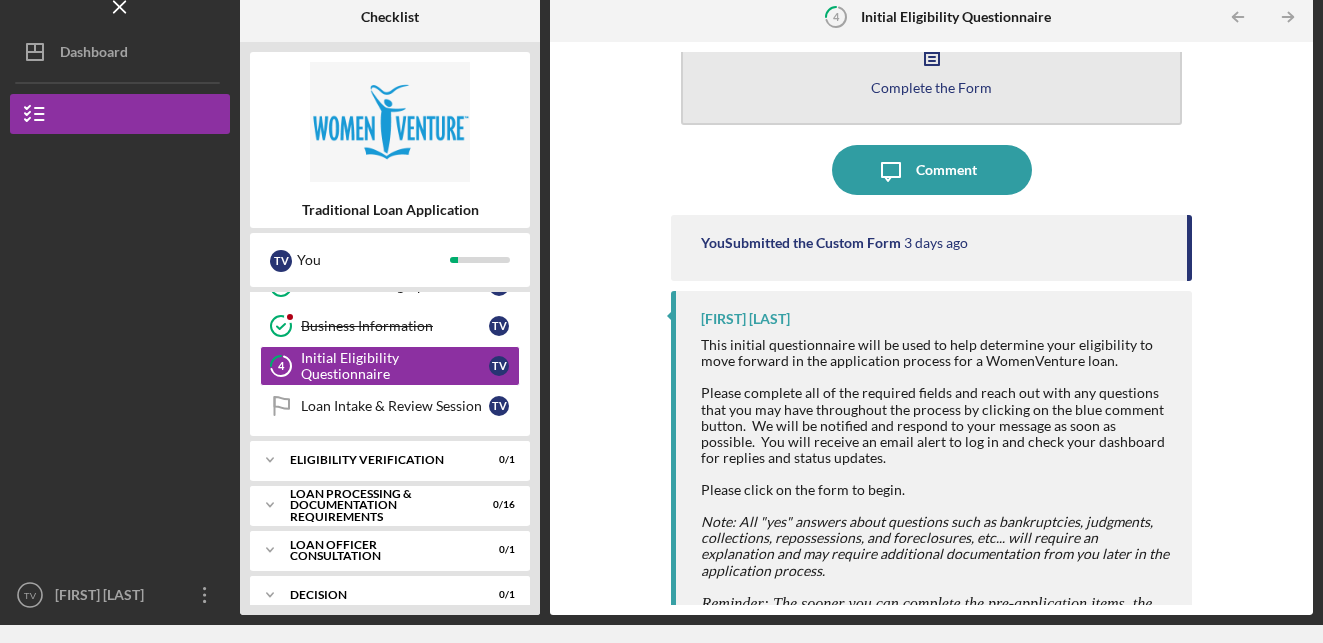 click 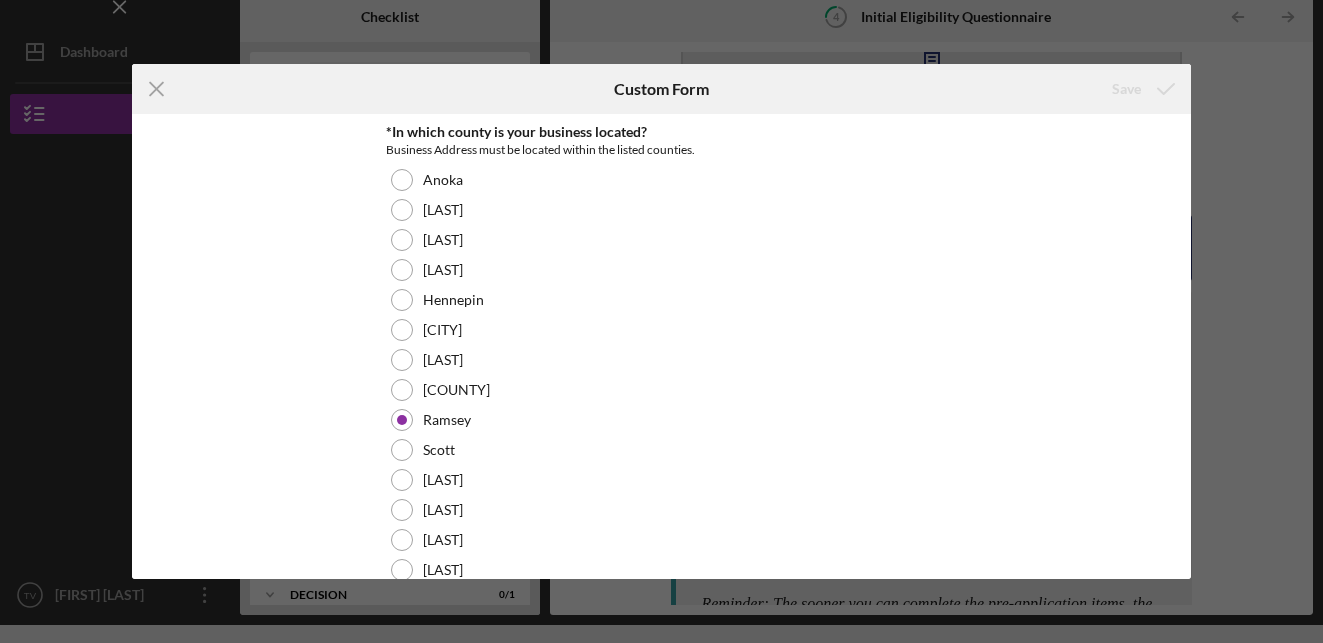 scroll, scrollTop: 0, scrollLeft: 0, axis: both 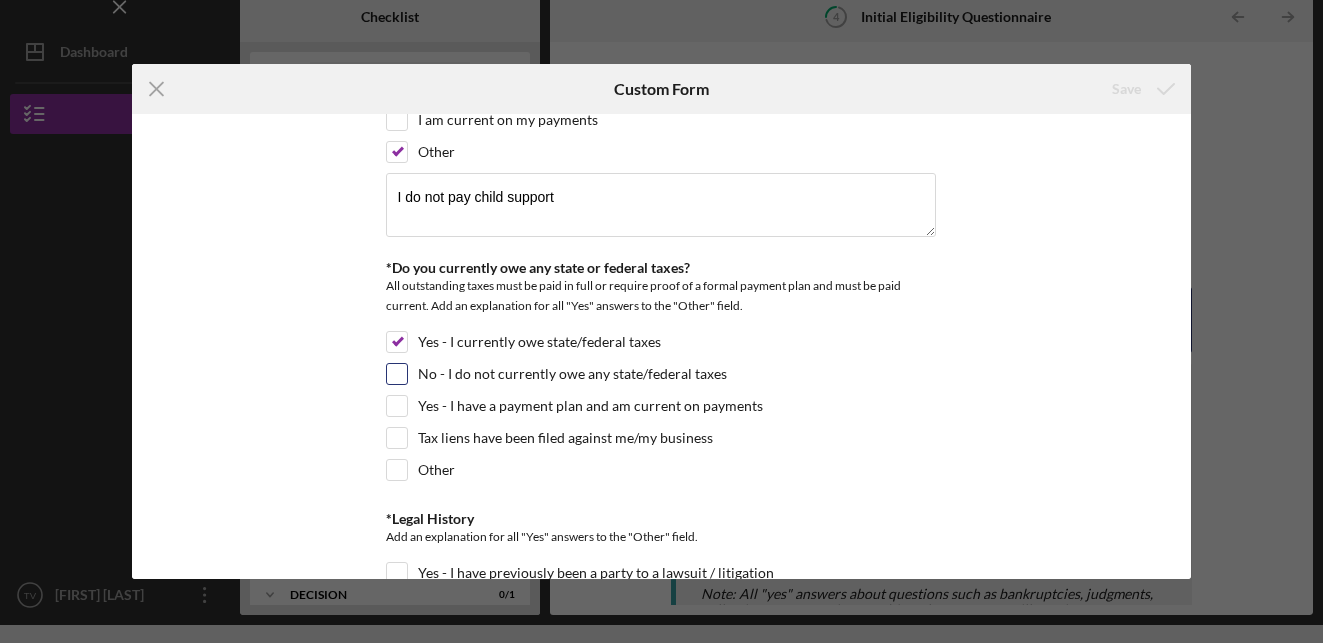 click at bounding box center [397, 374] 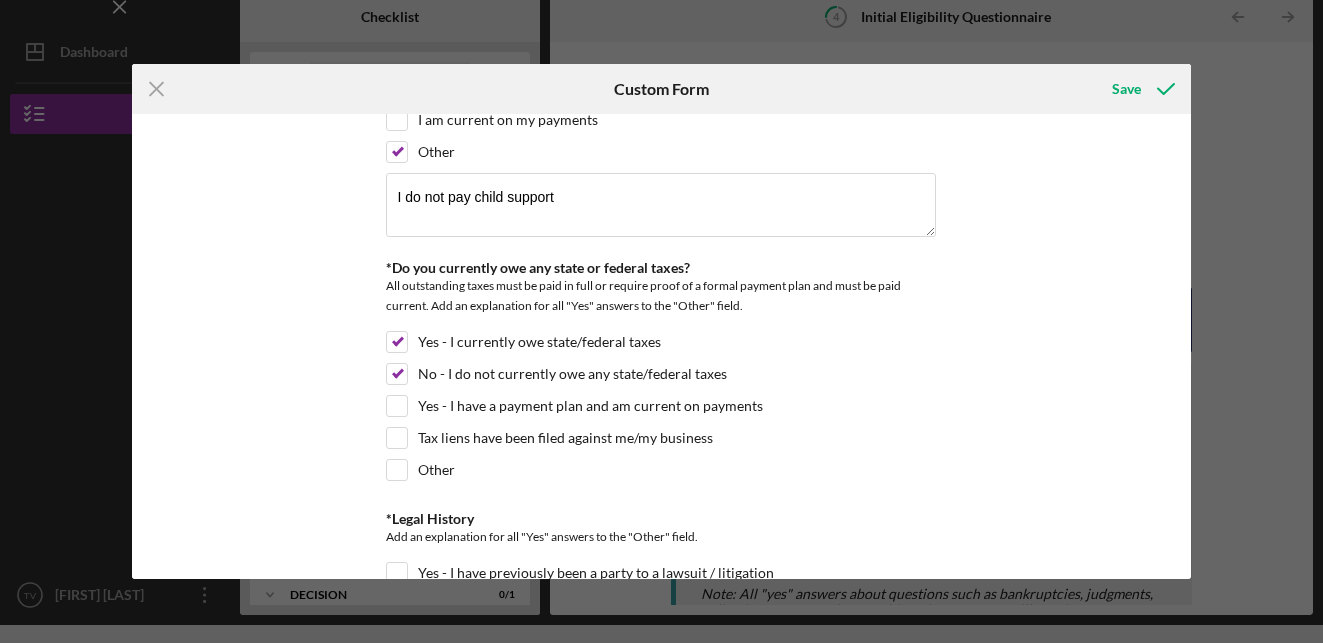 click on "*Do you currently owe any state or federal taxes? All outstanding taxes must be paid in full or require proof of a formal payment plan and must be paid current. Add an explanation for all "Yes" answers to the "Other" field. Yes - I currently owe state/federal taxes No - I do not currently owe any state/federal taxes Yes - I have a payment plan and am current on payments Tax liens have been filed against me/my business Other" at bounding box center (661, 375) 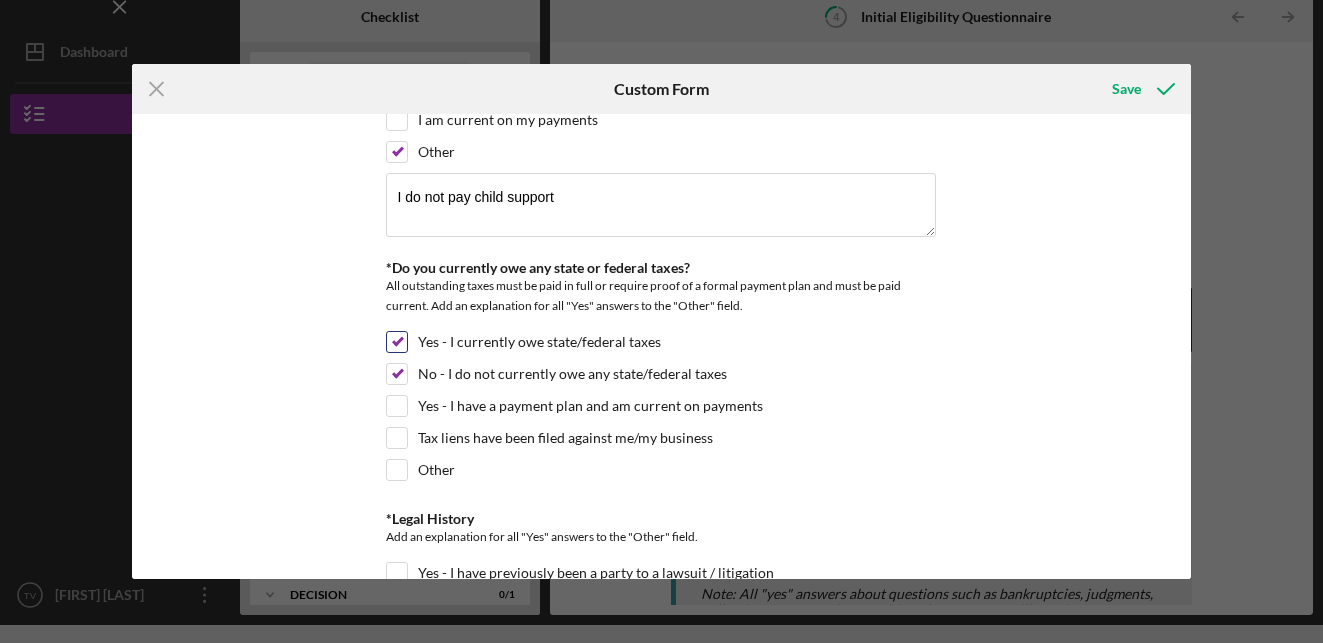 click on "Yes - I currently owe state/federal taxes" at bounding box center (397, 342) 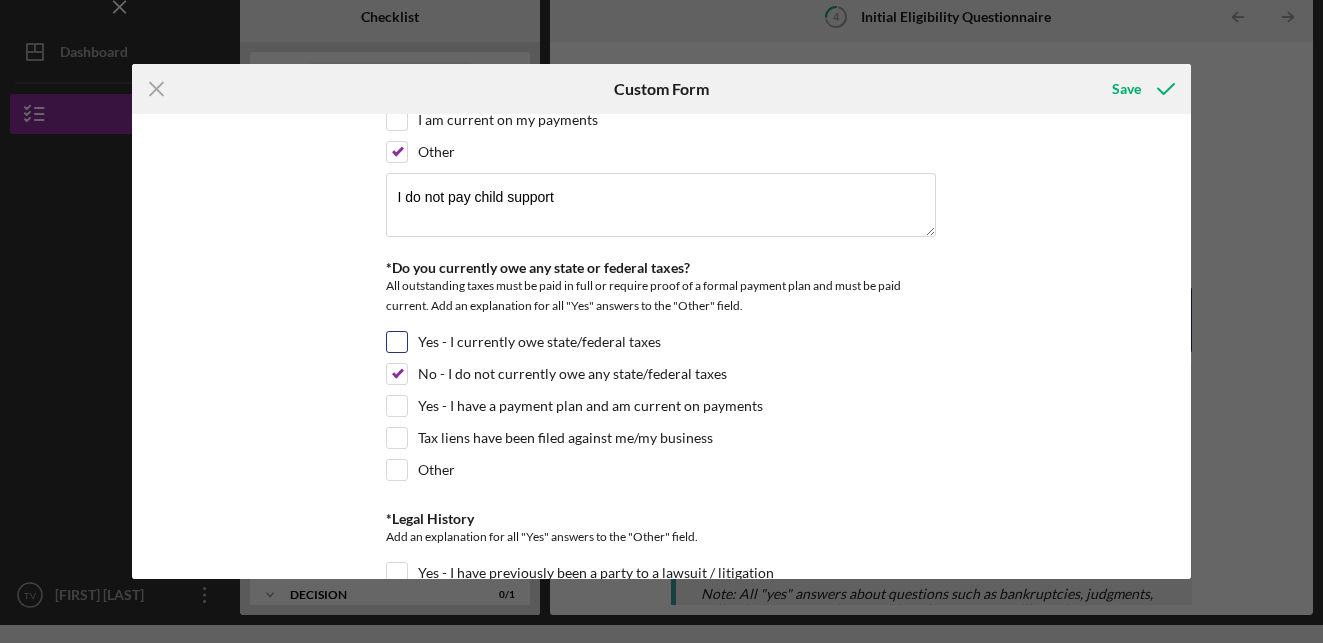 click on "Yes - I currently owe state/federal taxes" at bounding box center (397, 342) 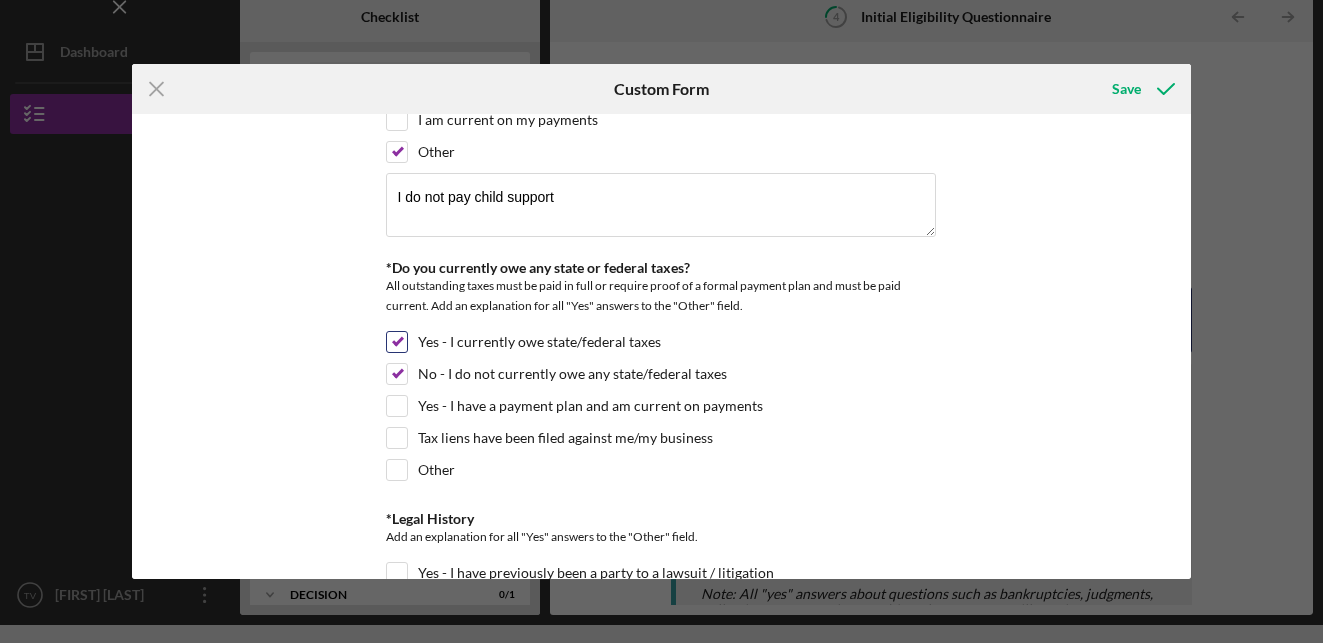 click on "Yes - I currently owe state/federal taxes" at bounding box center [397, 342] 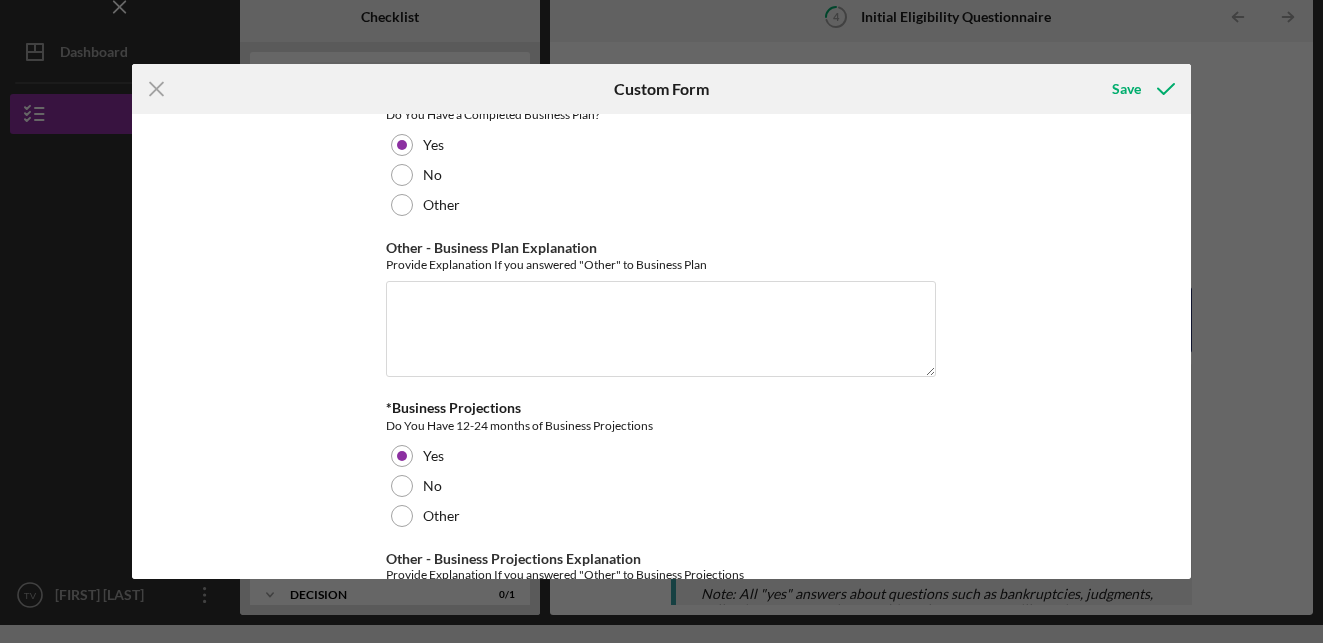scroll, scrollTop: 3411, scrollLeft: 0, axis: vertical 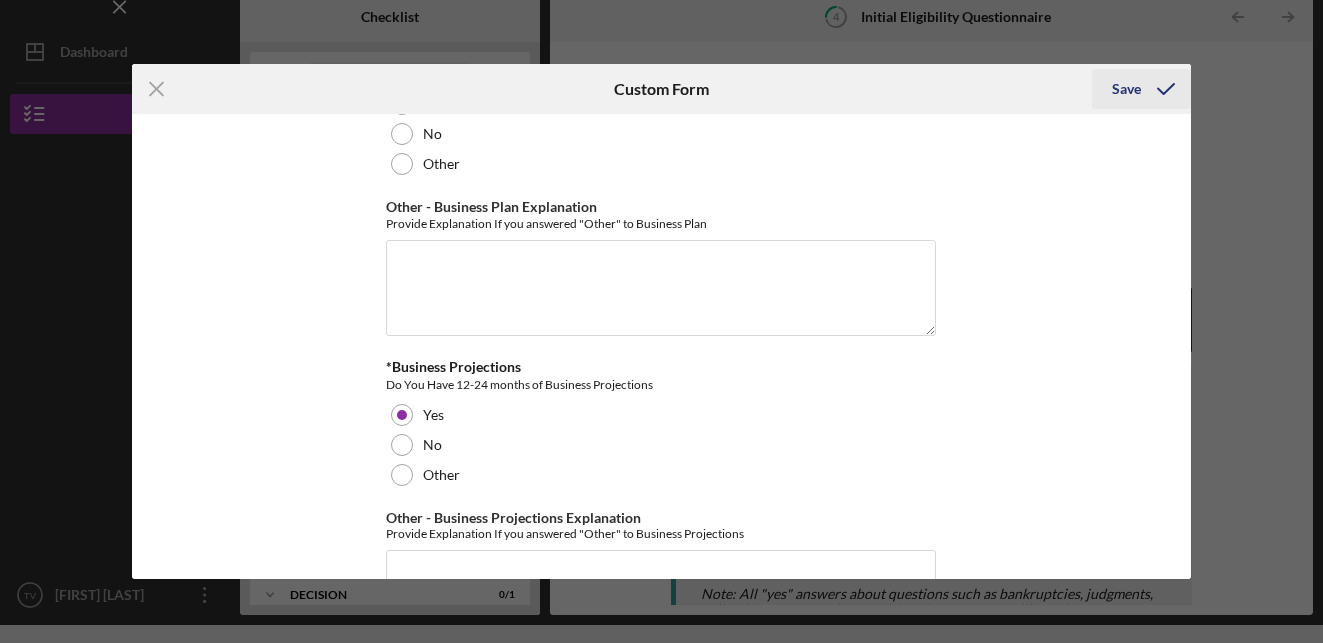 click 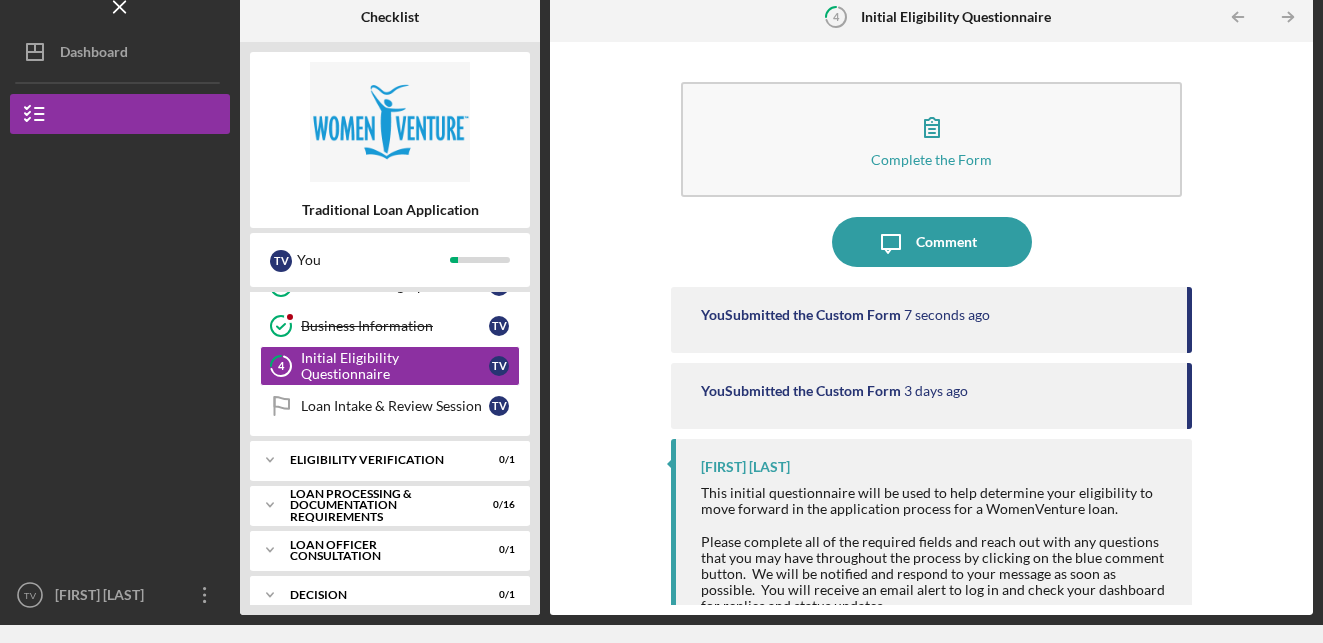 scroll, scrollTop: 217, scrollLeft: 0, axis: vertical 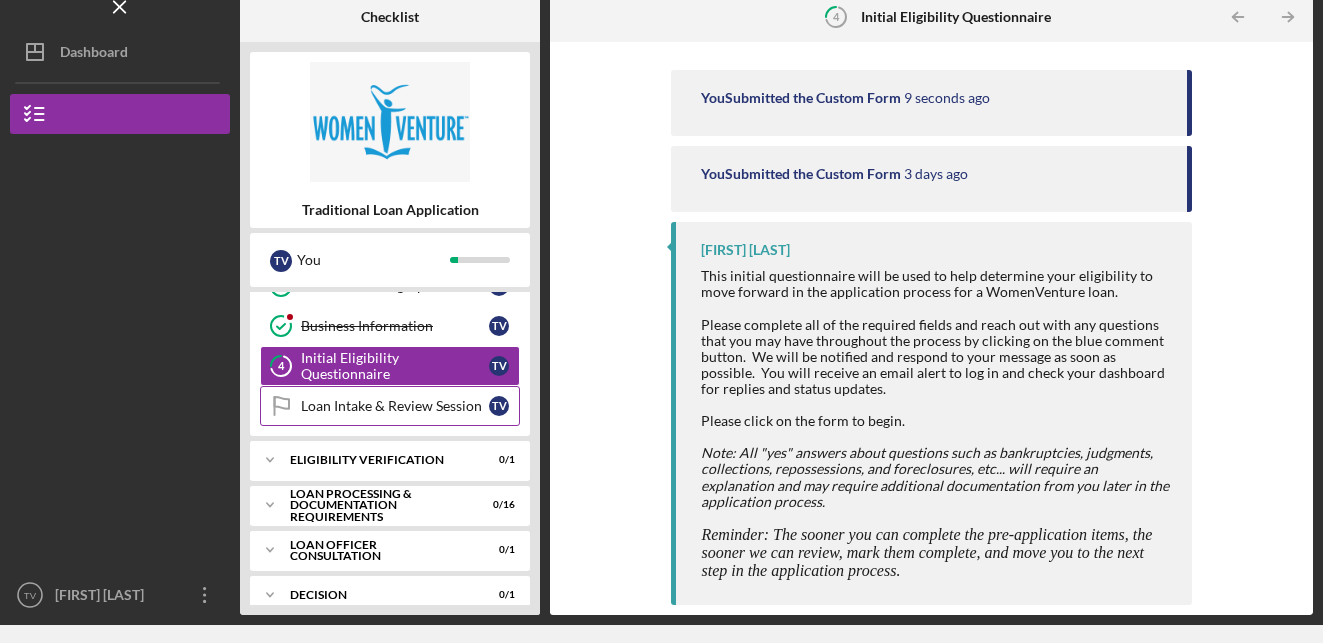 click on "Loan Intake & Review Session Loan Intake & Review Session T V" at bounding box center [390, 406] 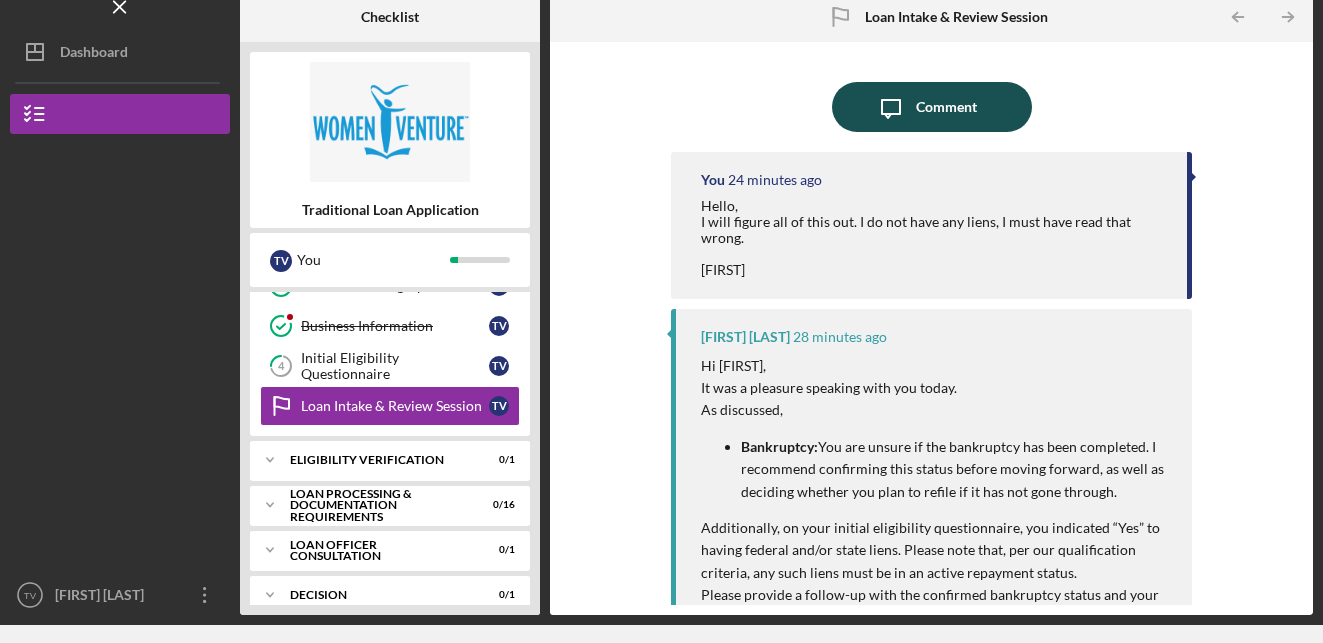 click on "Comment" at bounding box center (946, 107) 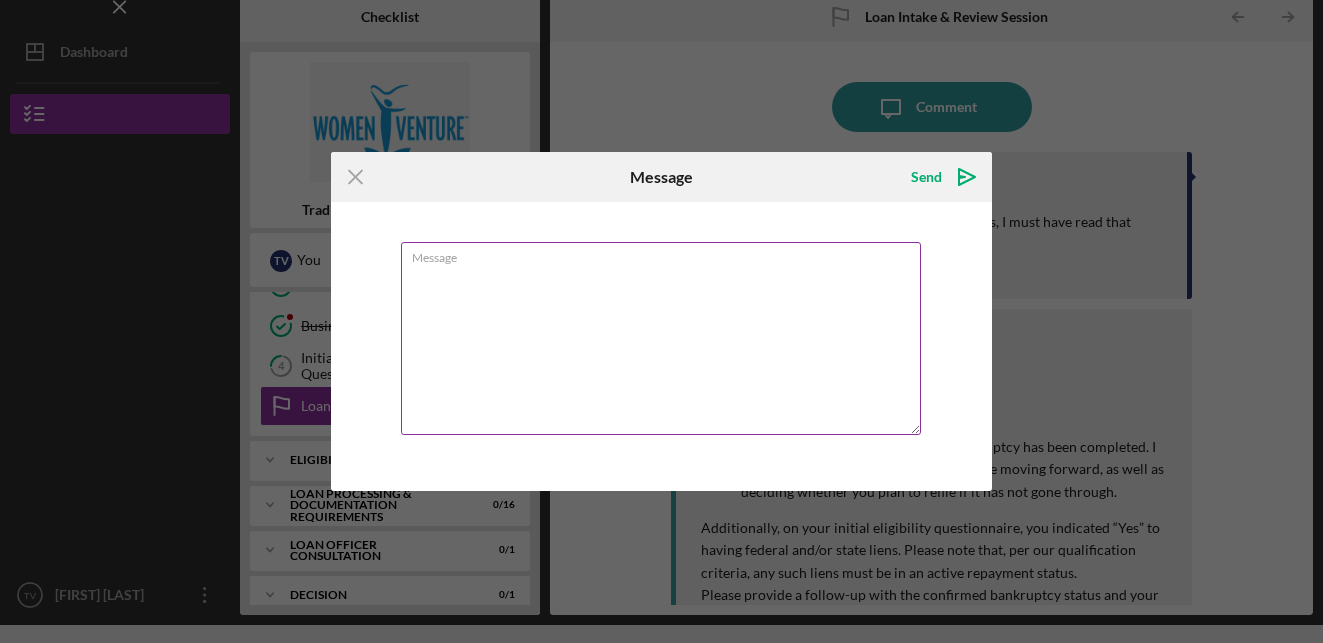 click on "Message" at bounding box center (661, 338) 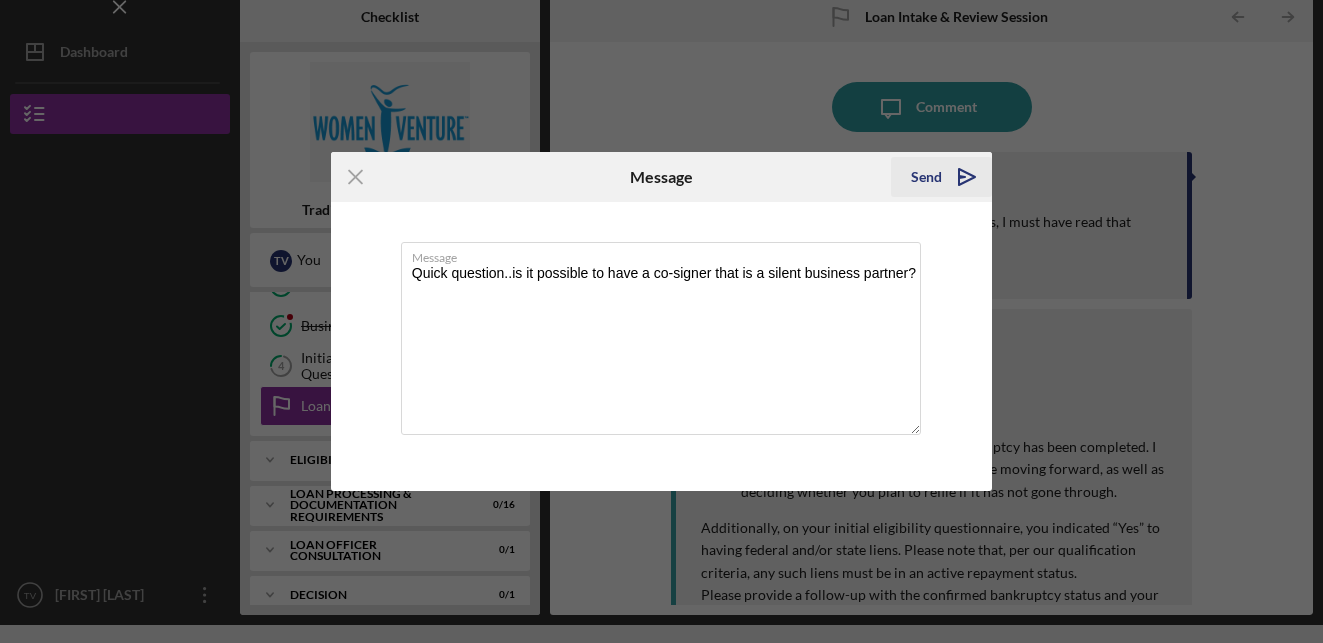 type on "Quick question..is it possible to have a co-signer that is a silent business partner?" 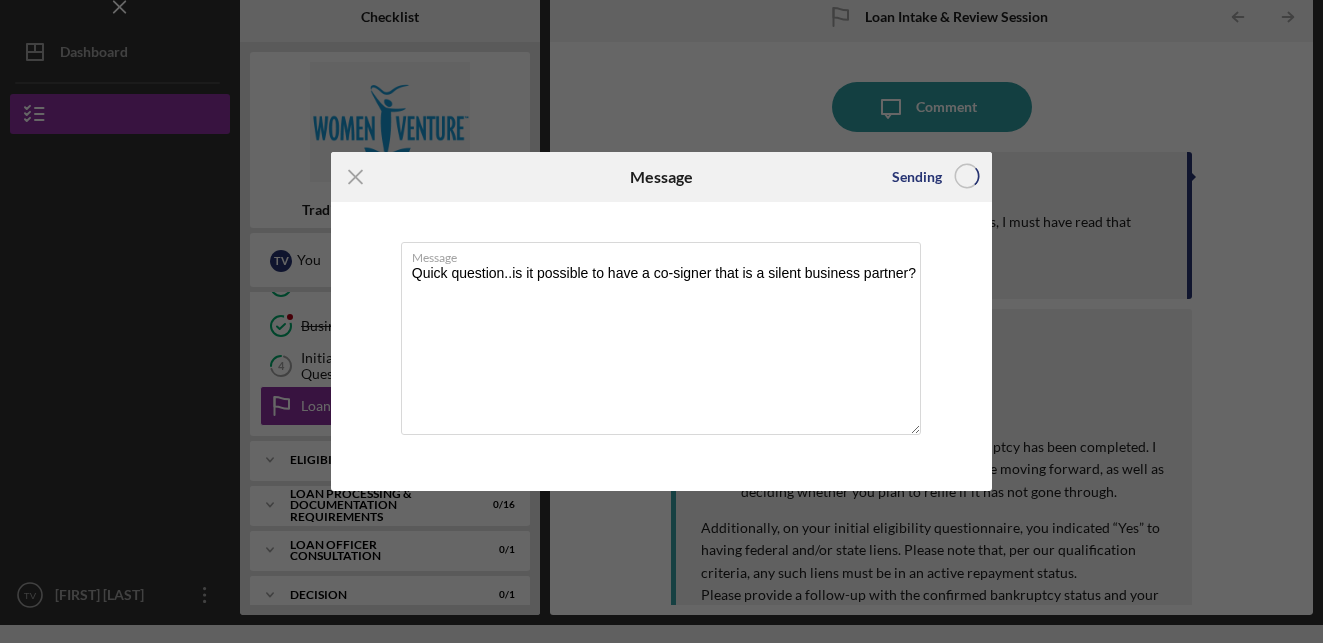 type 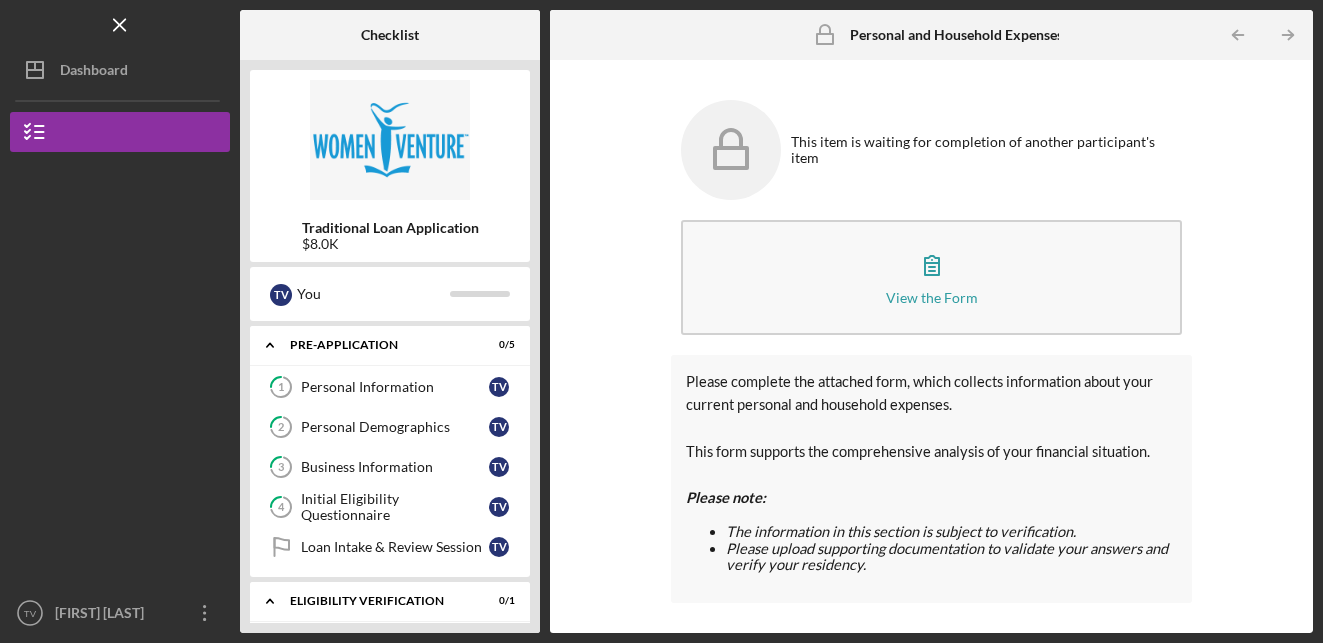 scroll, scrollTop: 18, scrollLeft: 0, axis: vertical 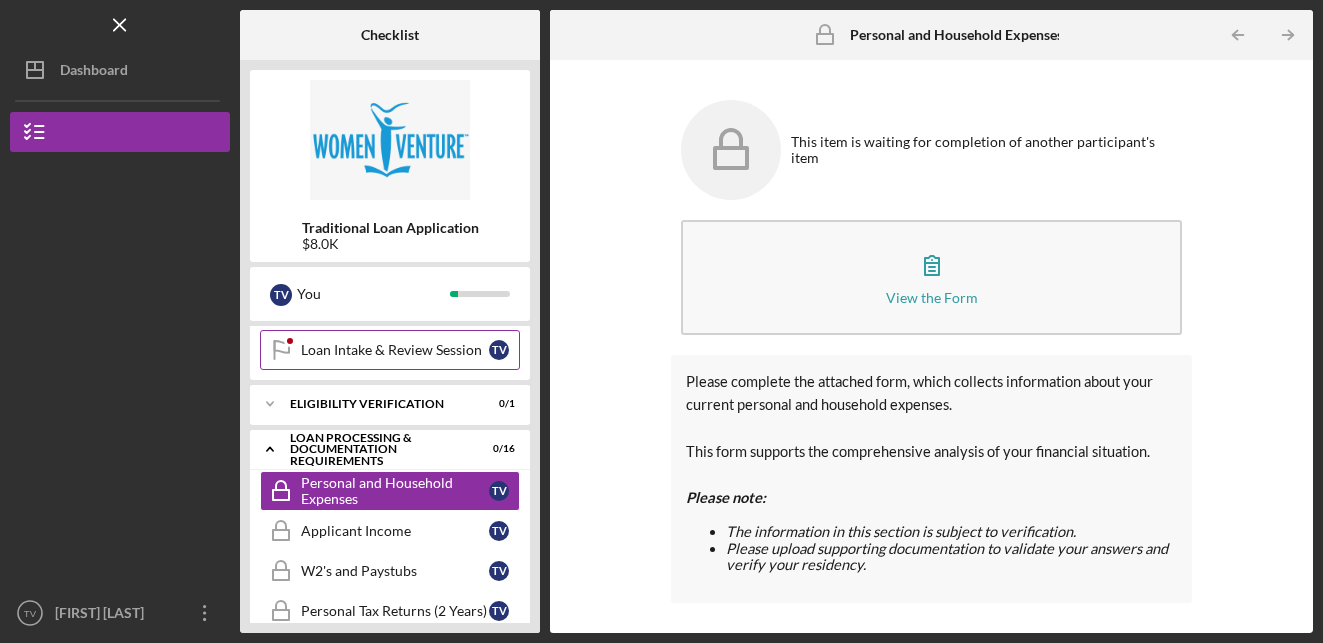 click on "Loan Intake & Review Session" at bounding box center (395, 350) 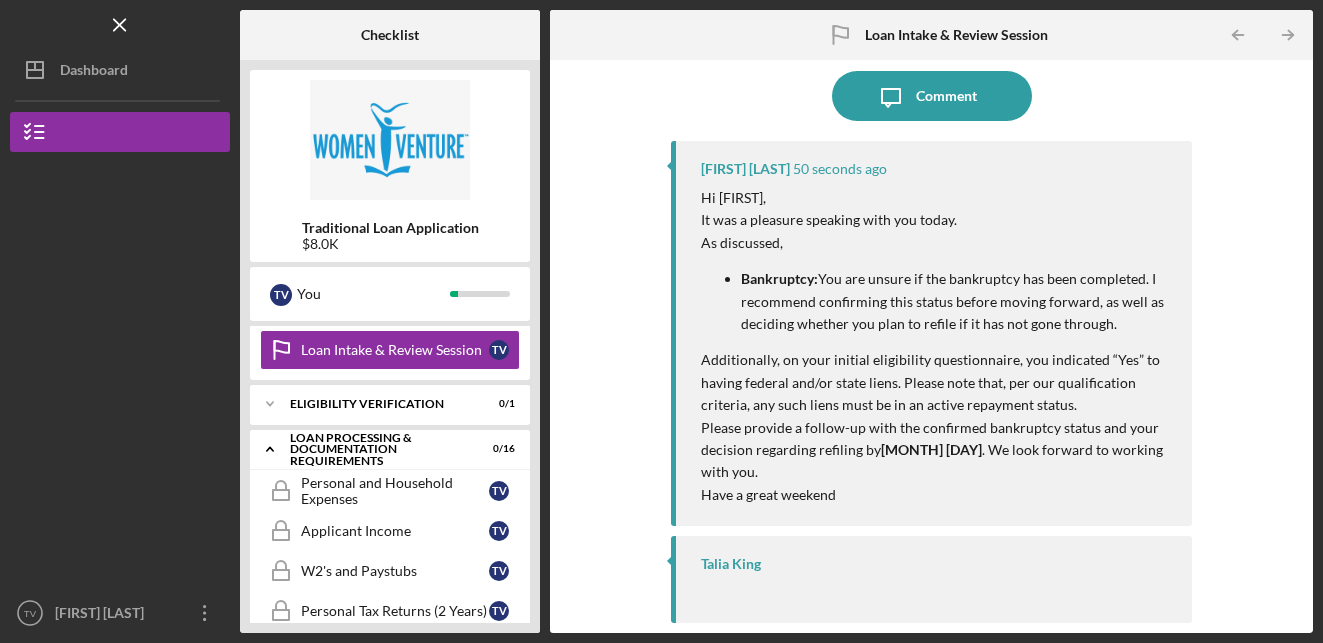 scroll, scrollTop: 0, scrollLeft: 0, axis: both 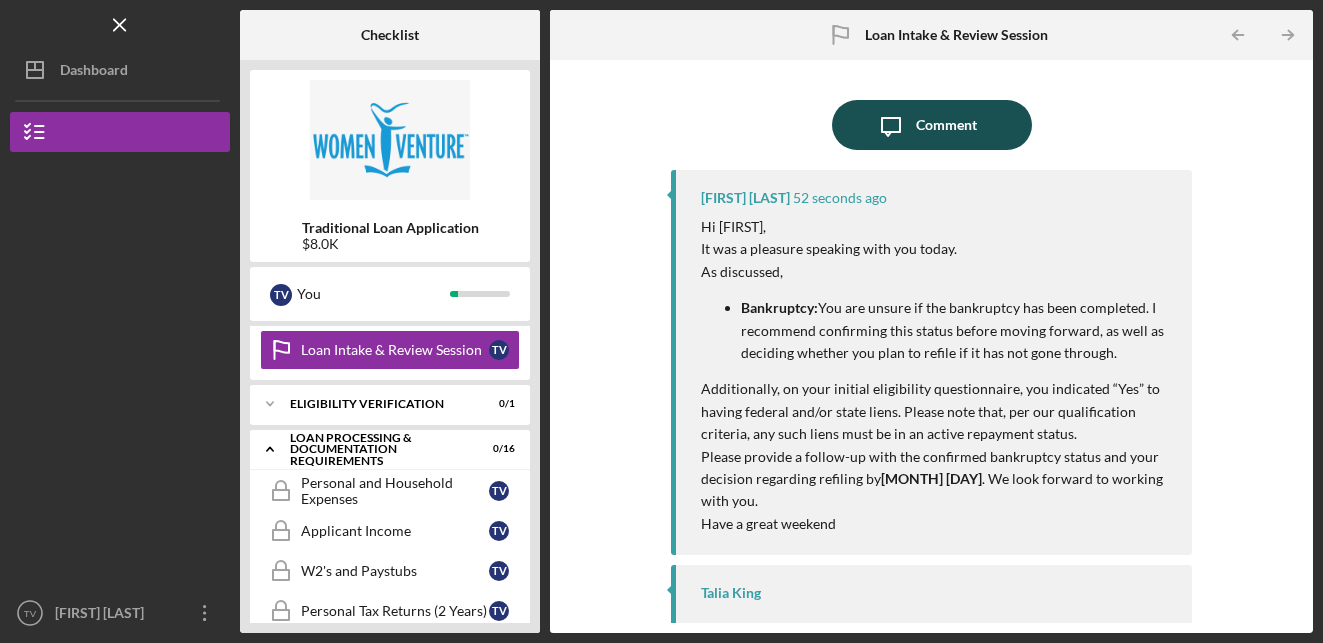 click on "Comment" at bounding box center (946, 125) 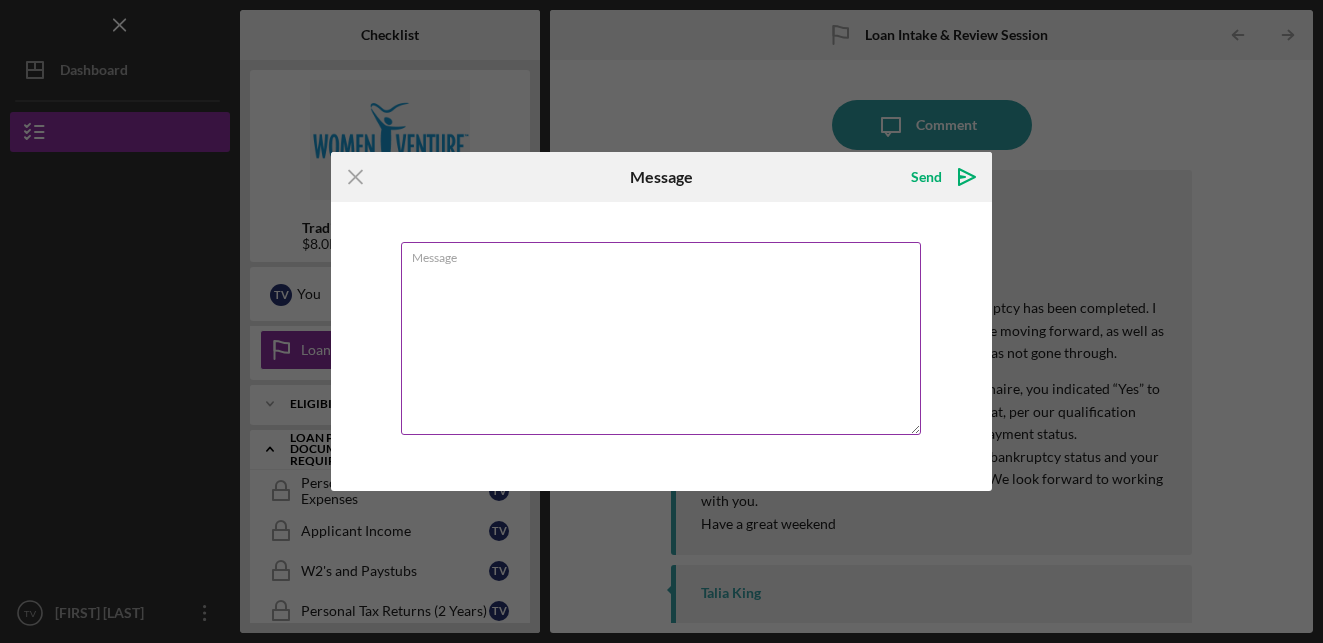 click on "Message" at bounding box center [661, 338] 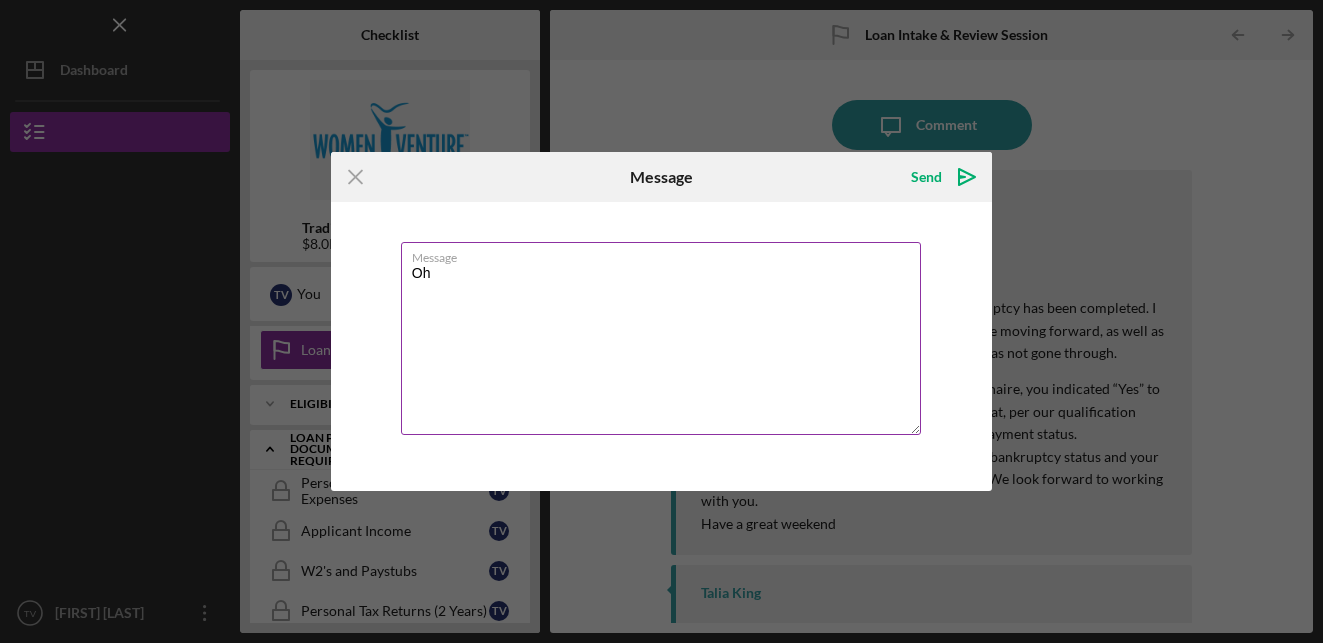 type on "O" 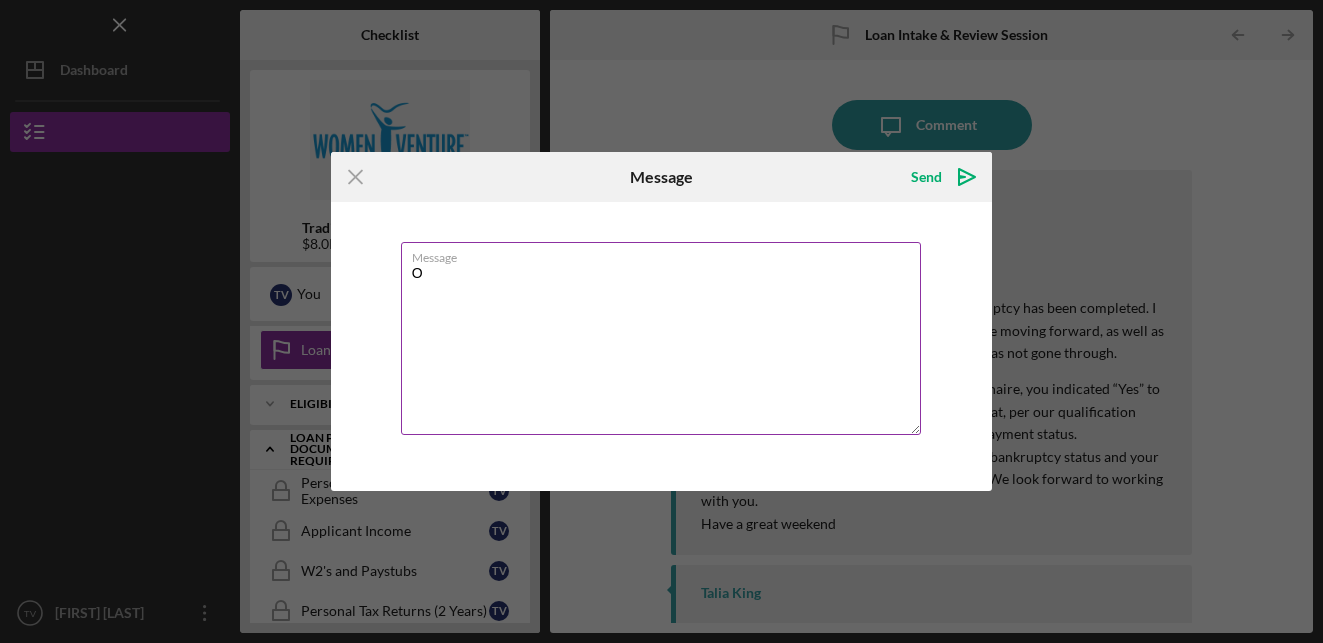 type 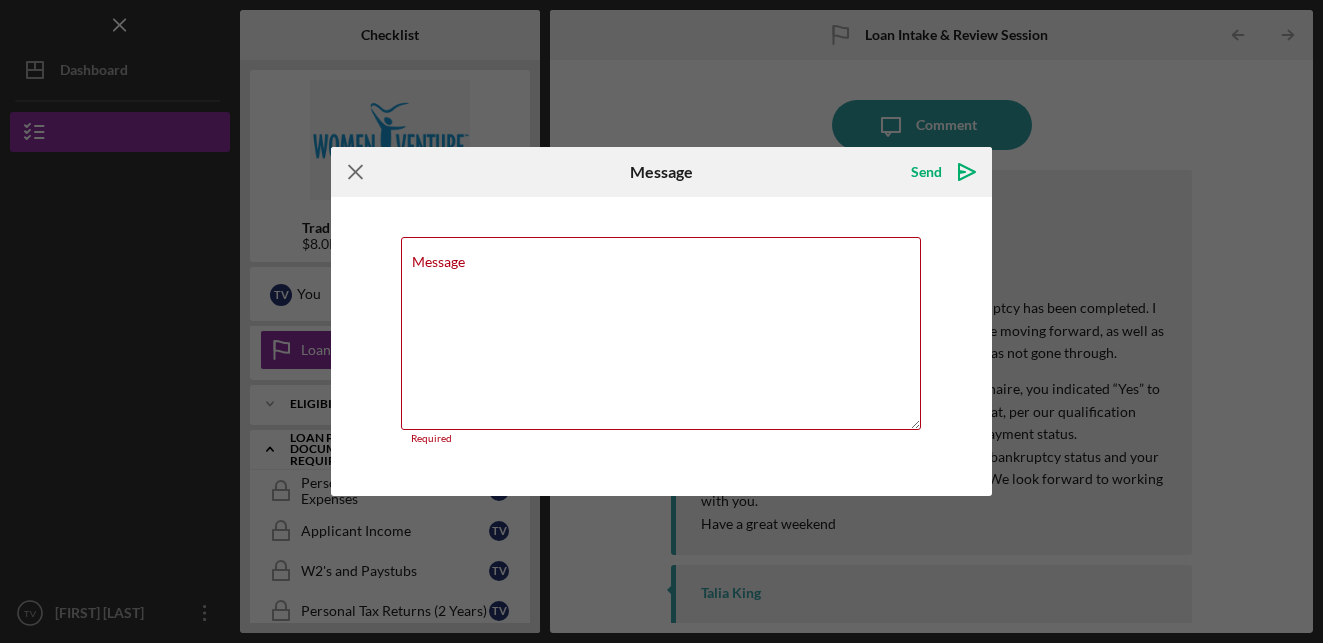 click on "Icon/Menu Close" 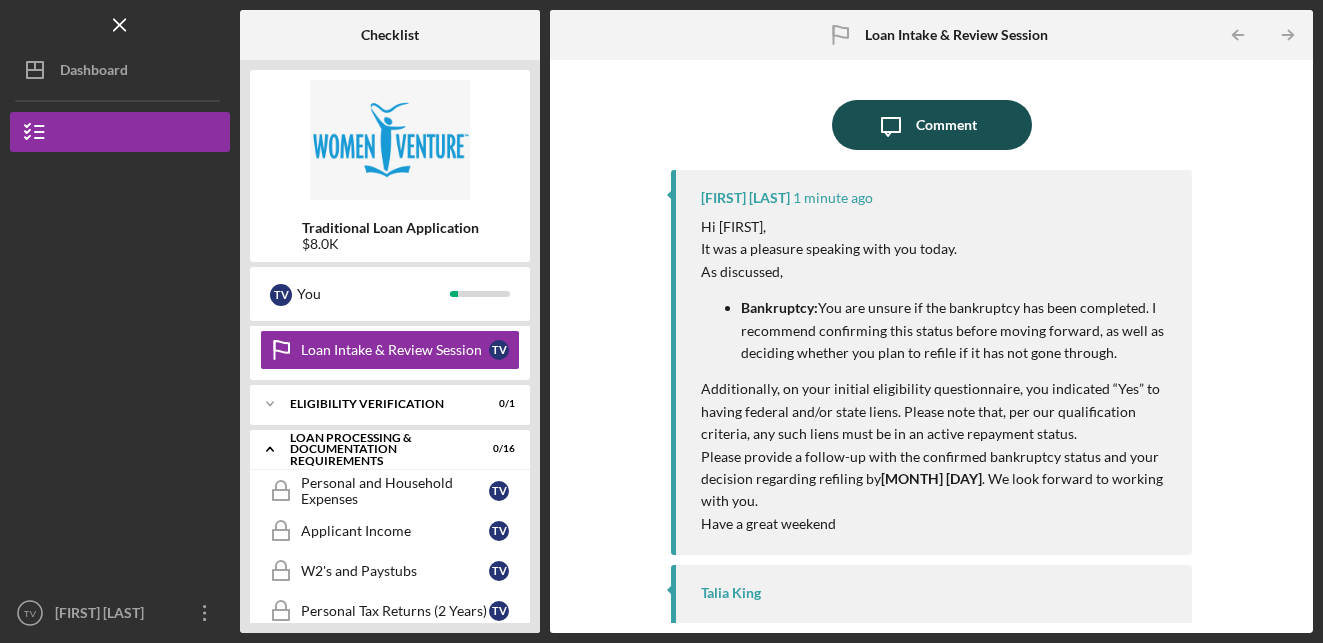click on "Comment" at bounding box center (946, 125) 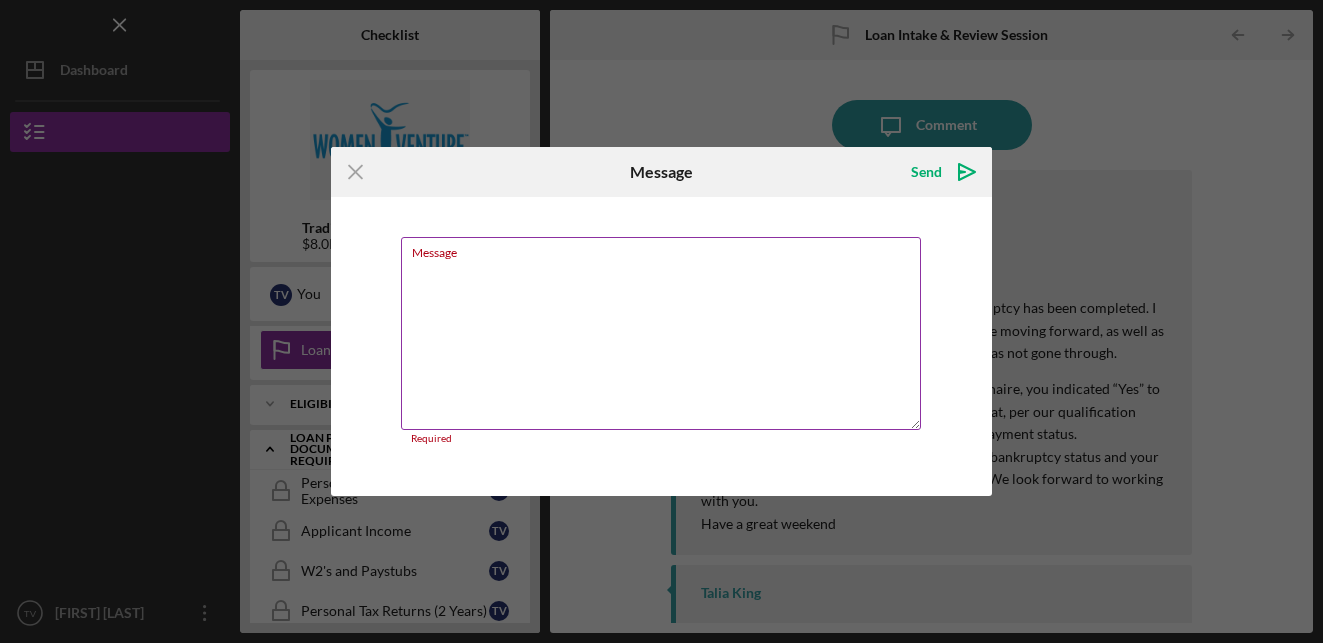 click on "Message" at bounding box center [661, 333] 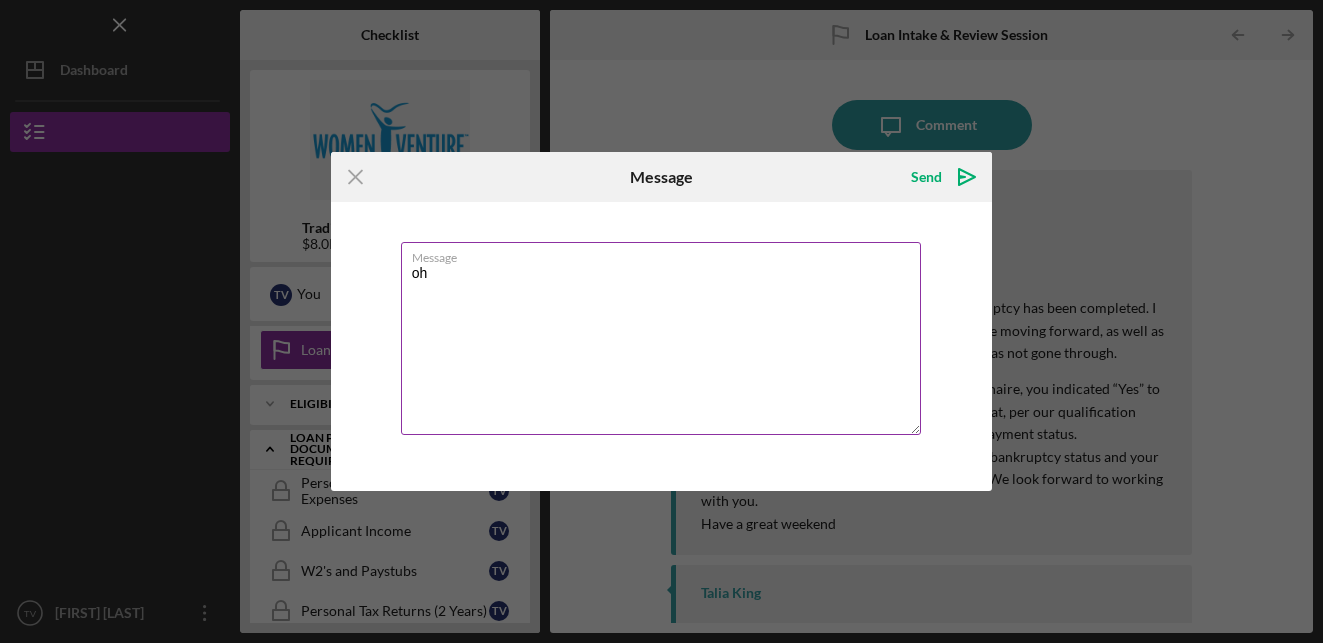 type on "o" 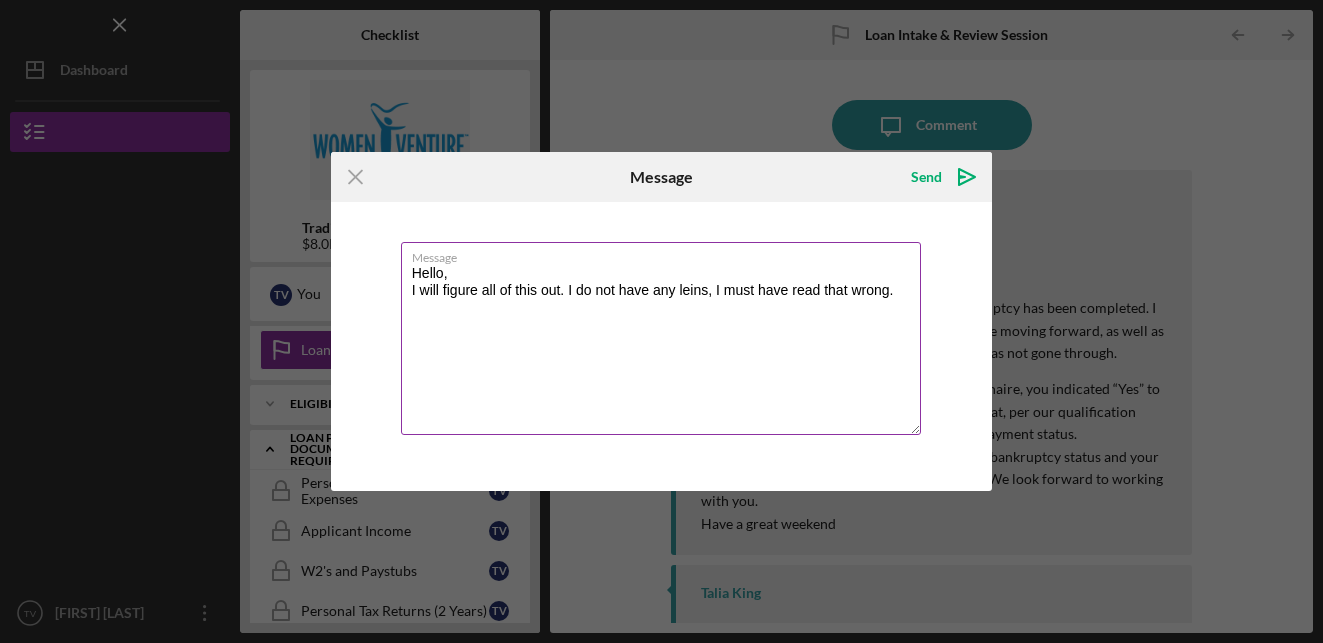 click on "Hello,
I will figure all of this out. I do not have any leins, I must have read that wrong." at bounding box center [661, 338] 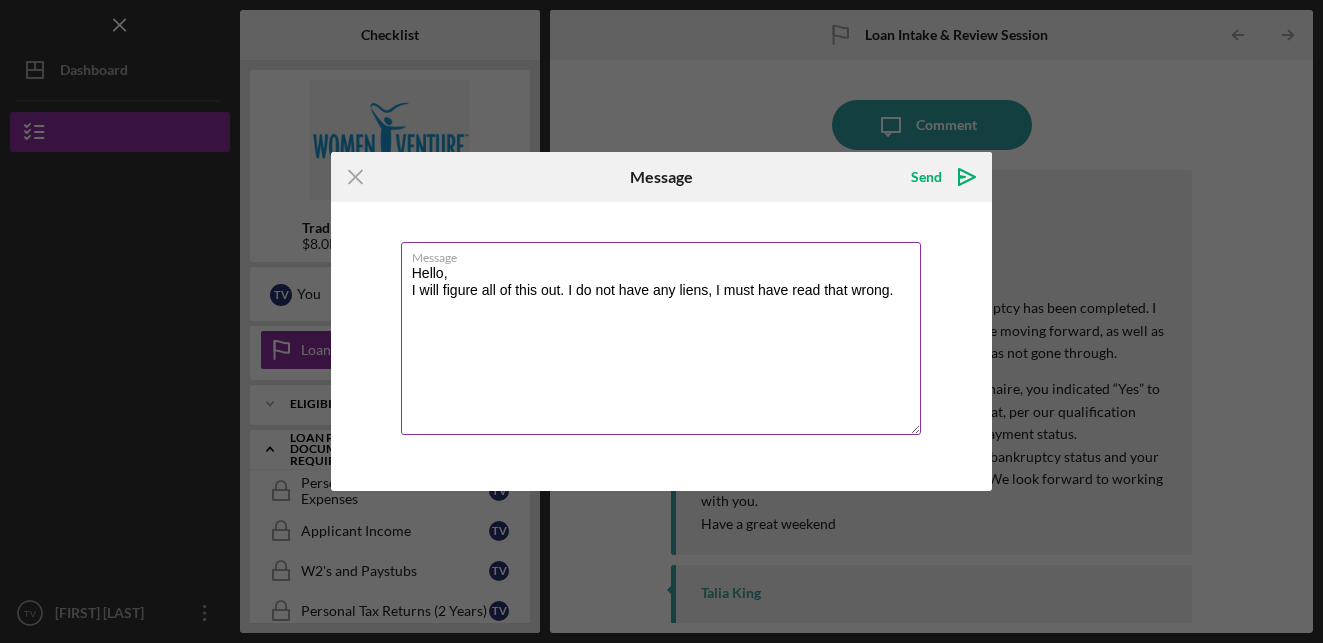 click on "Hello,
I will figure all of this out. I do not have any liens, I must have read that wrong." at bounding box center (661, 338) 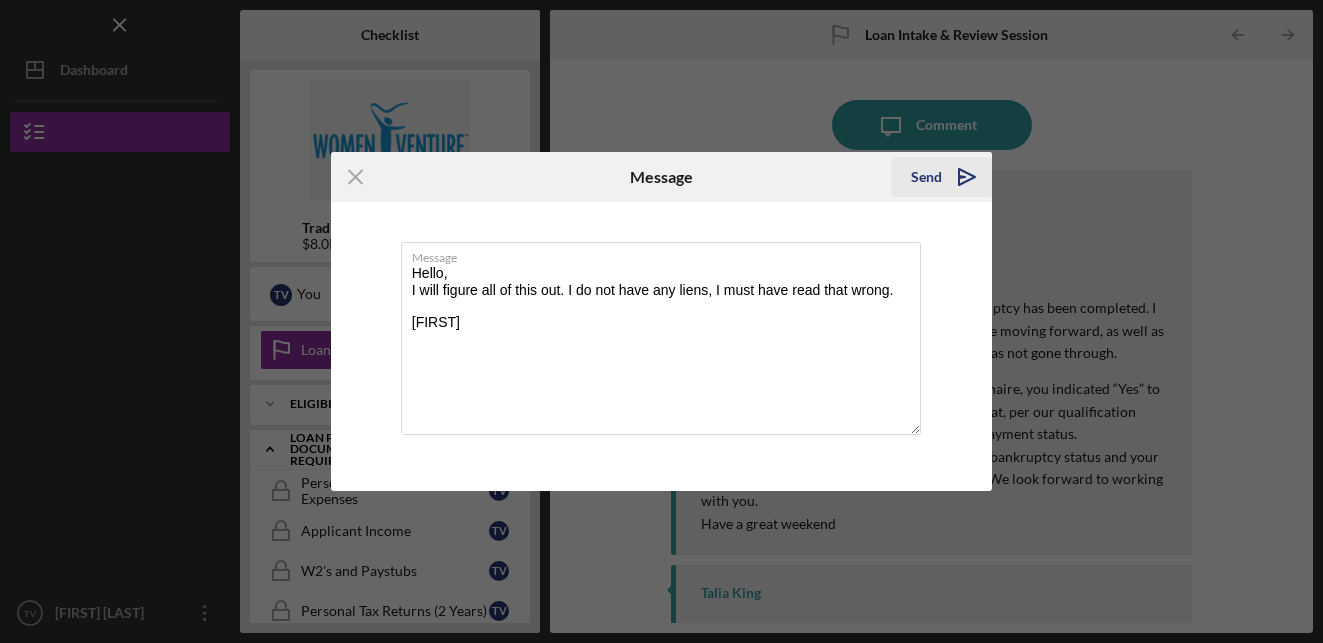 type on "Hello,
I will figure all of this out. I do not have any liens, I must have read that wrong.
[FIRST]" 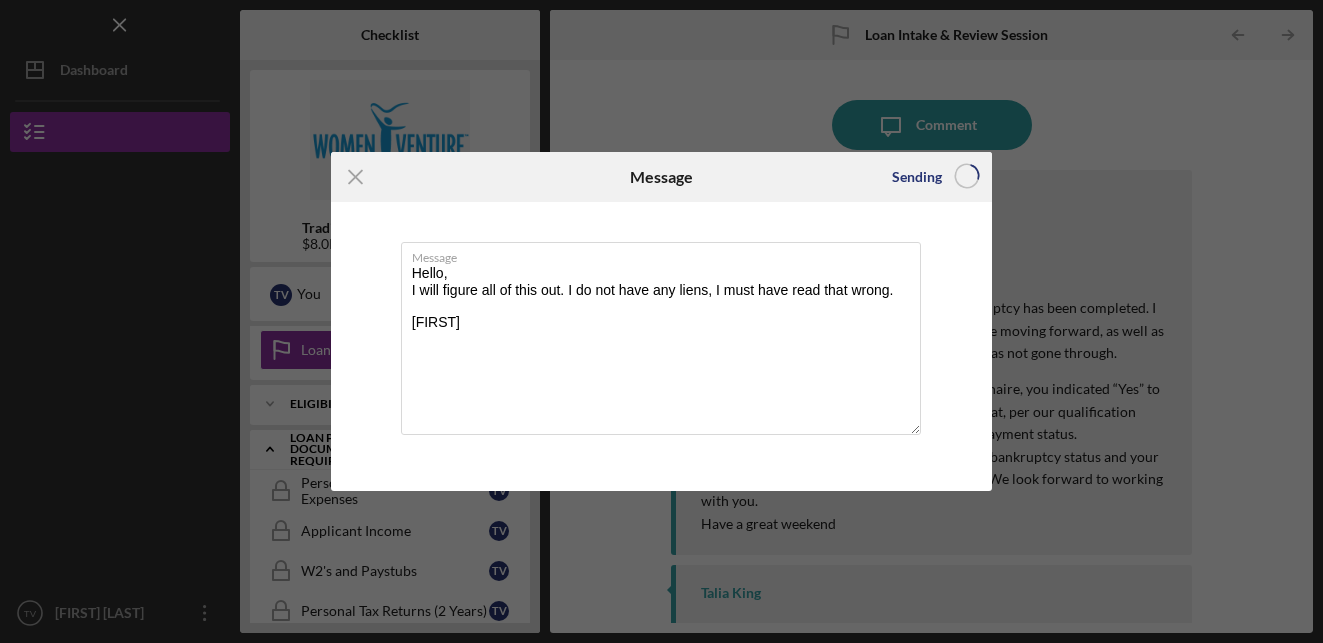 type 